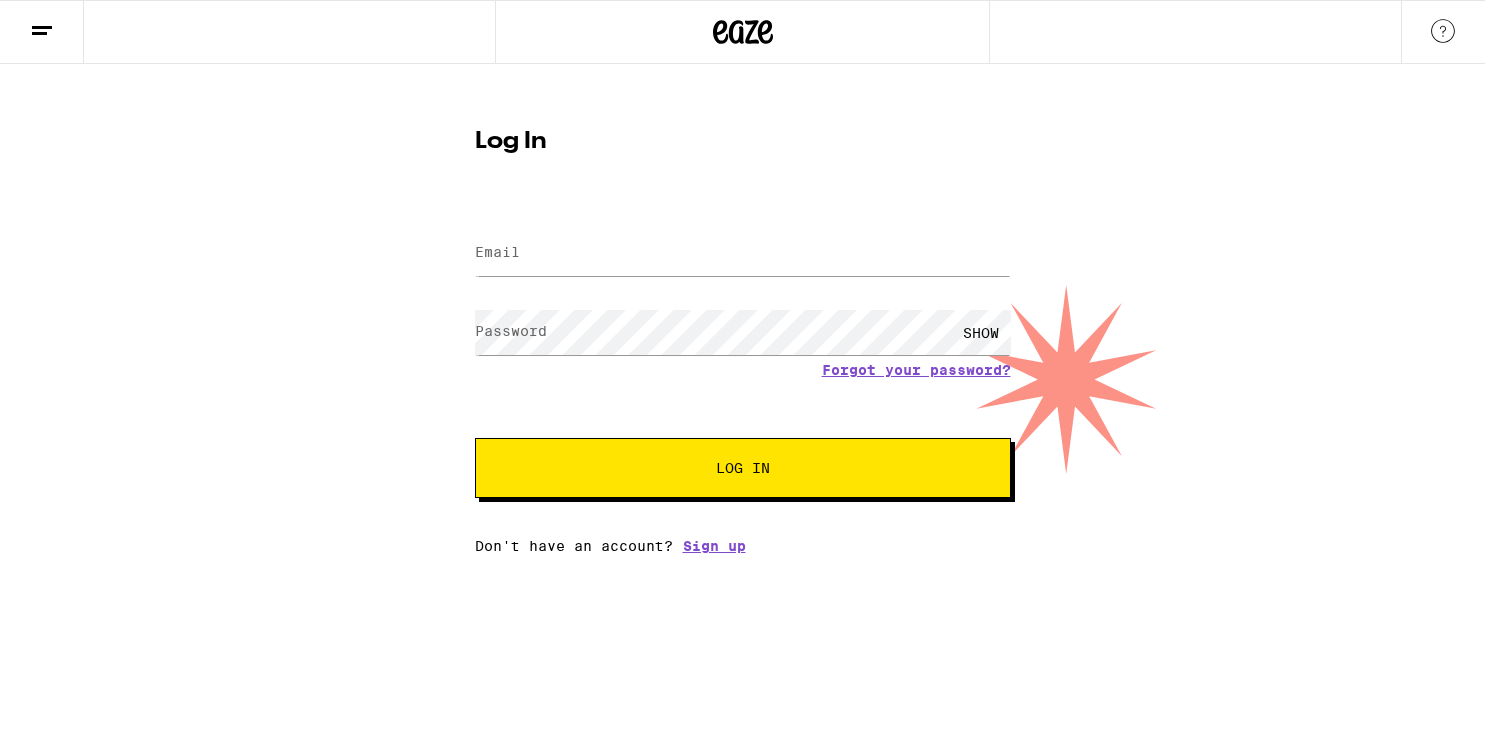 scroll, scrollTop: 0, scrollLeft: 0, axis: both 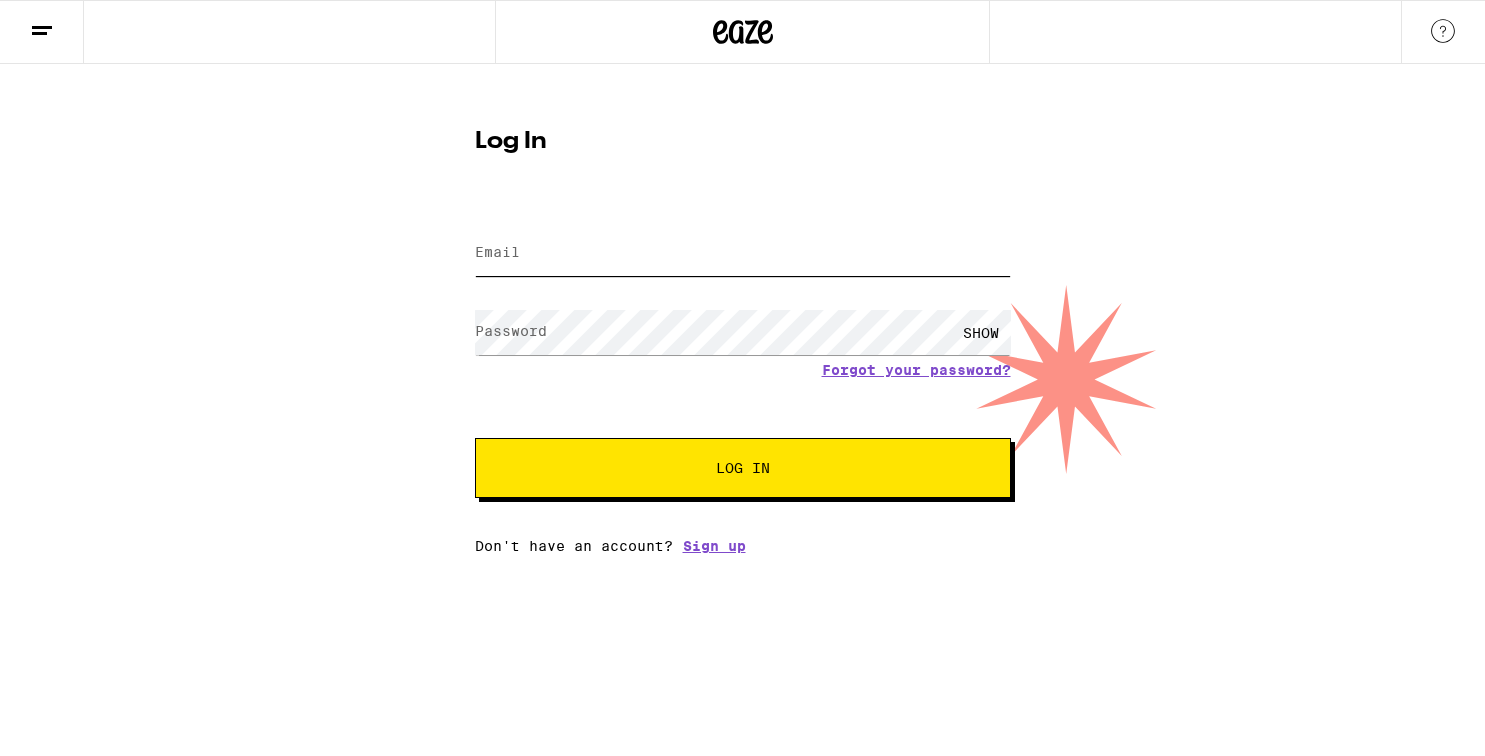 type on "[EMAIL]" 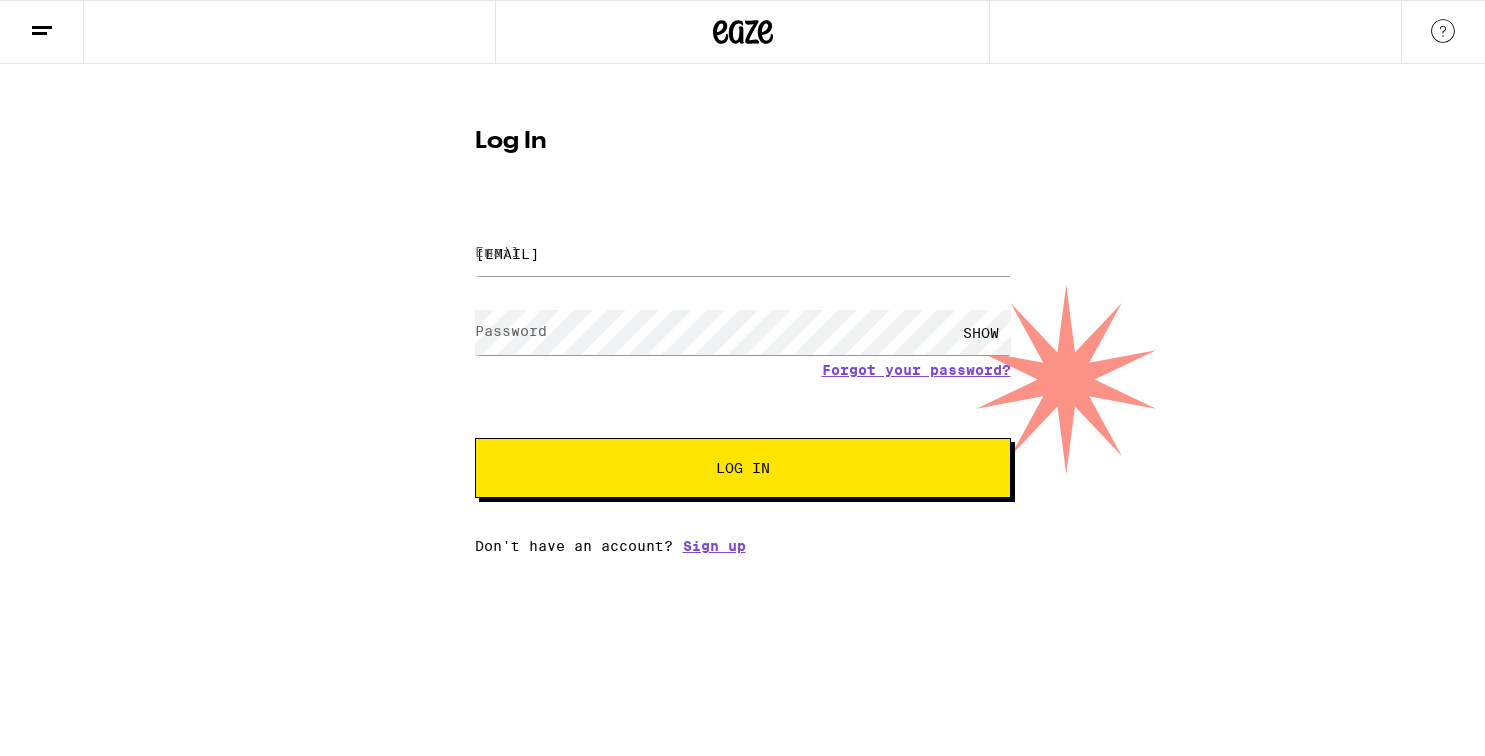 click on "Log In" at bounding box center [743, 468] 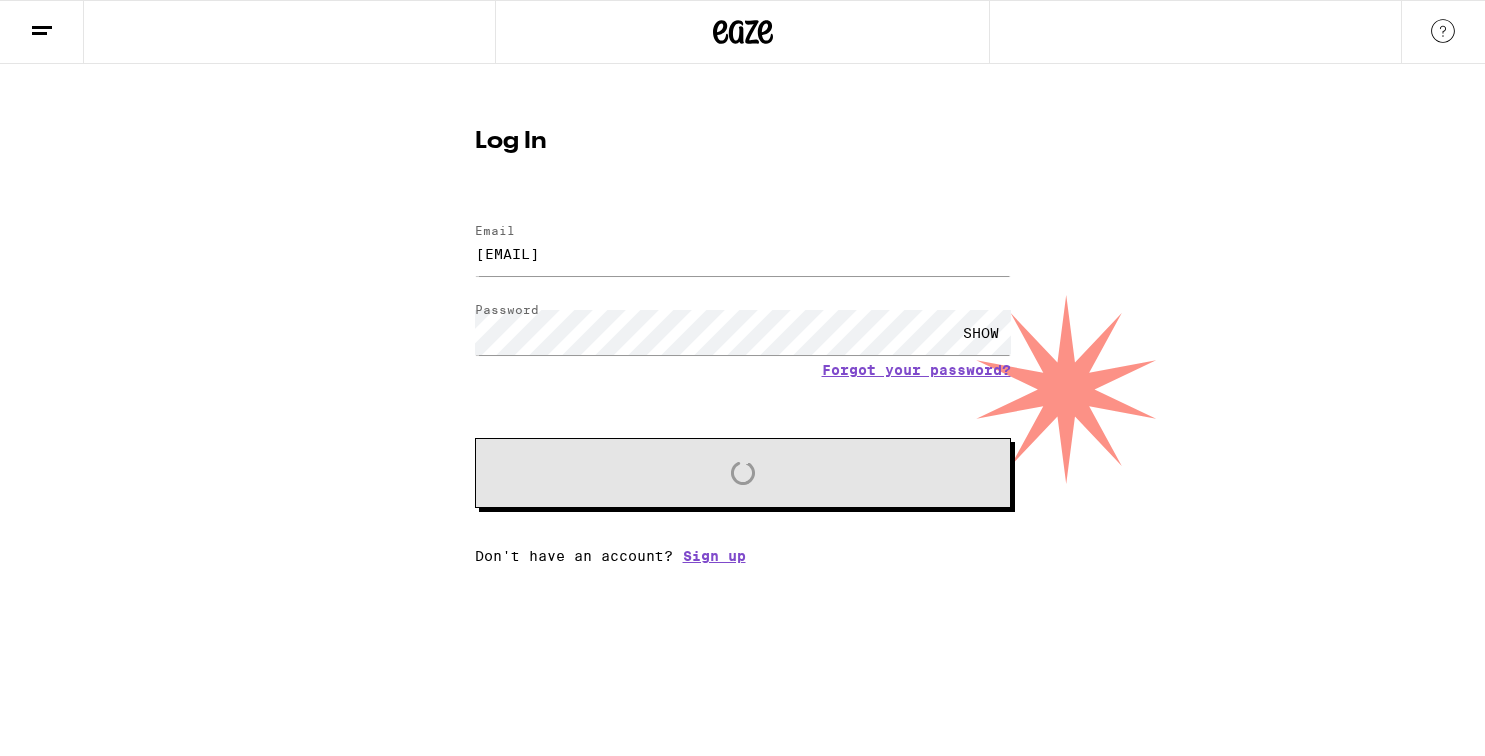 scroll, scrollTop: 0, scrollLeft: 0, axis: both 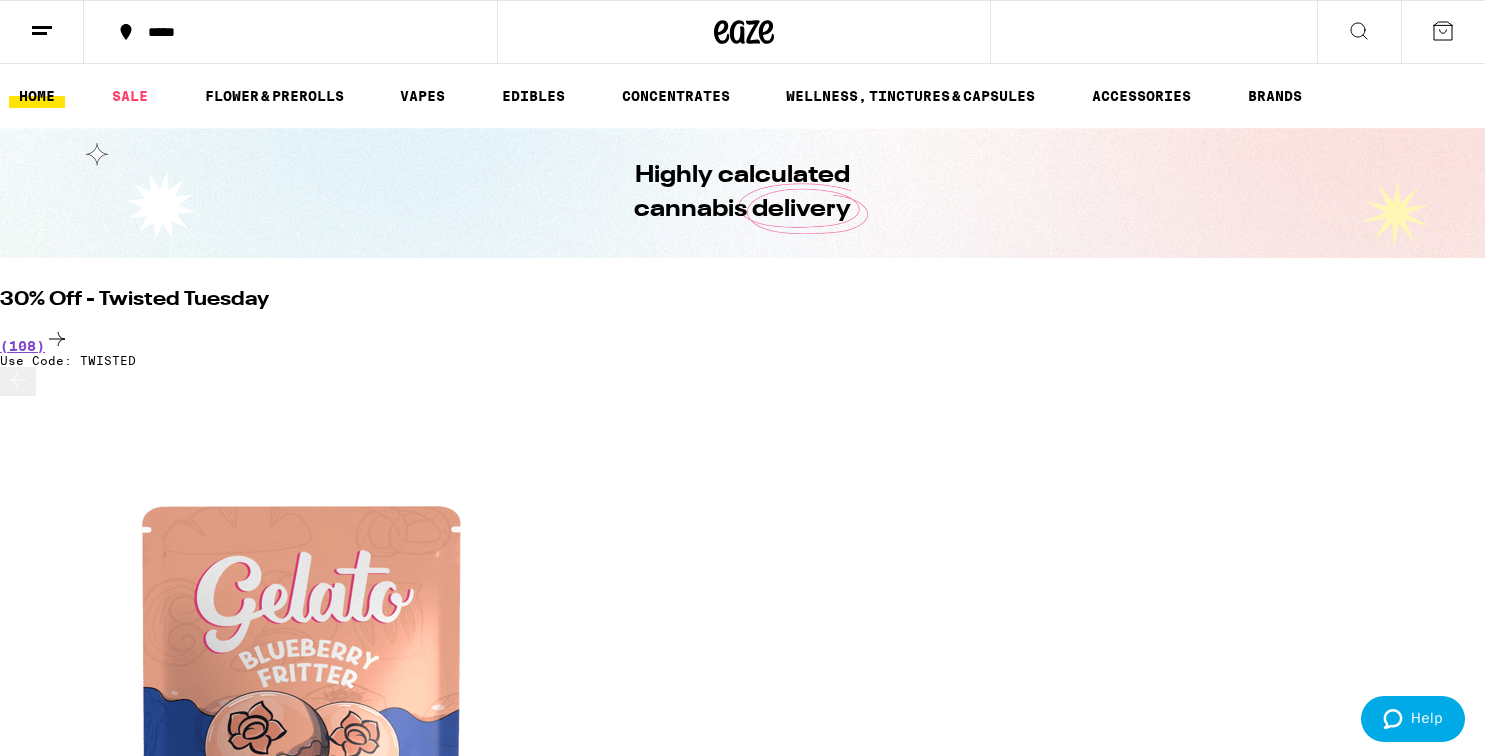 click on "*****" at bounding box center (302, 32) 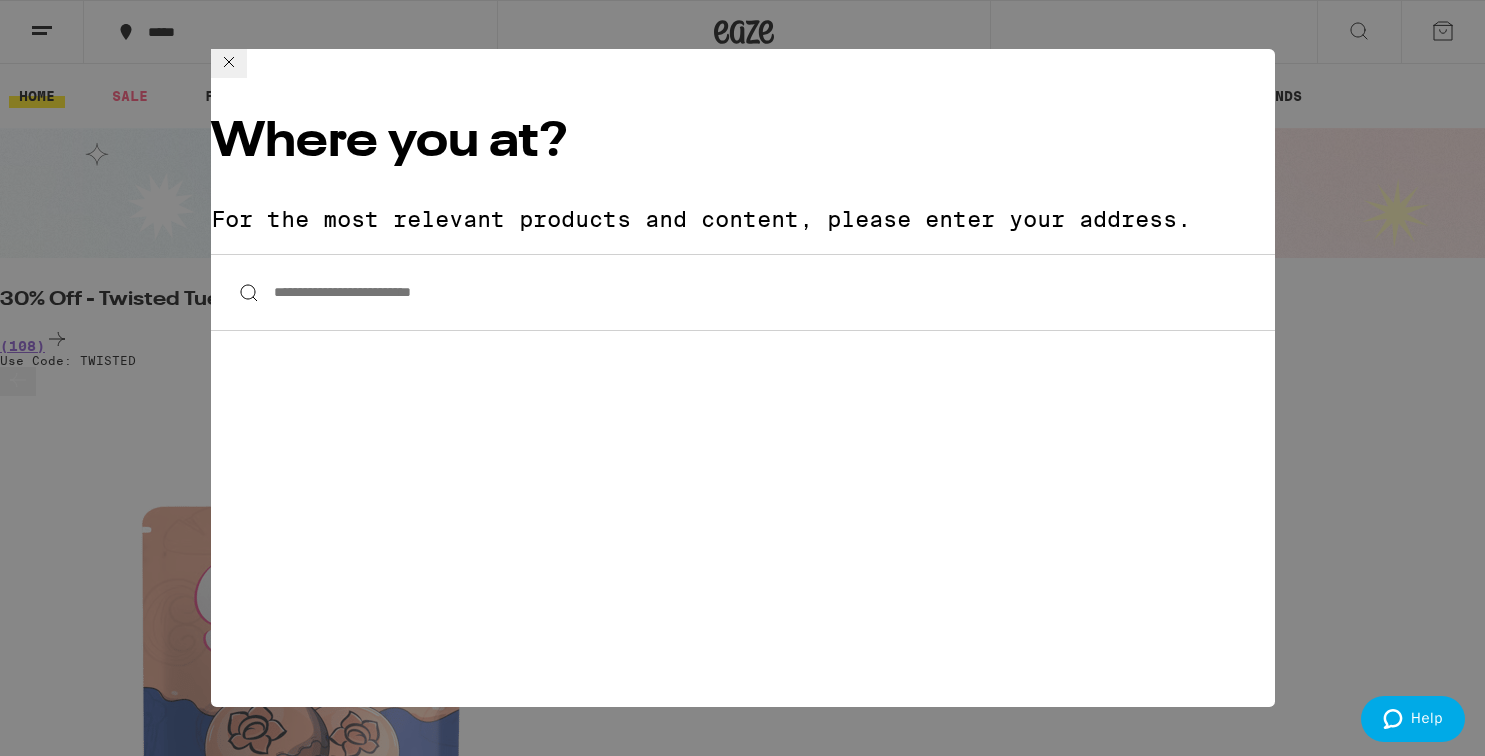 click on "**********" at bounding box center [743, 292] 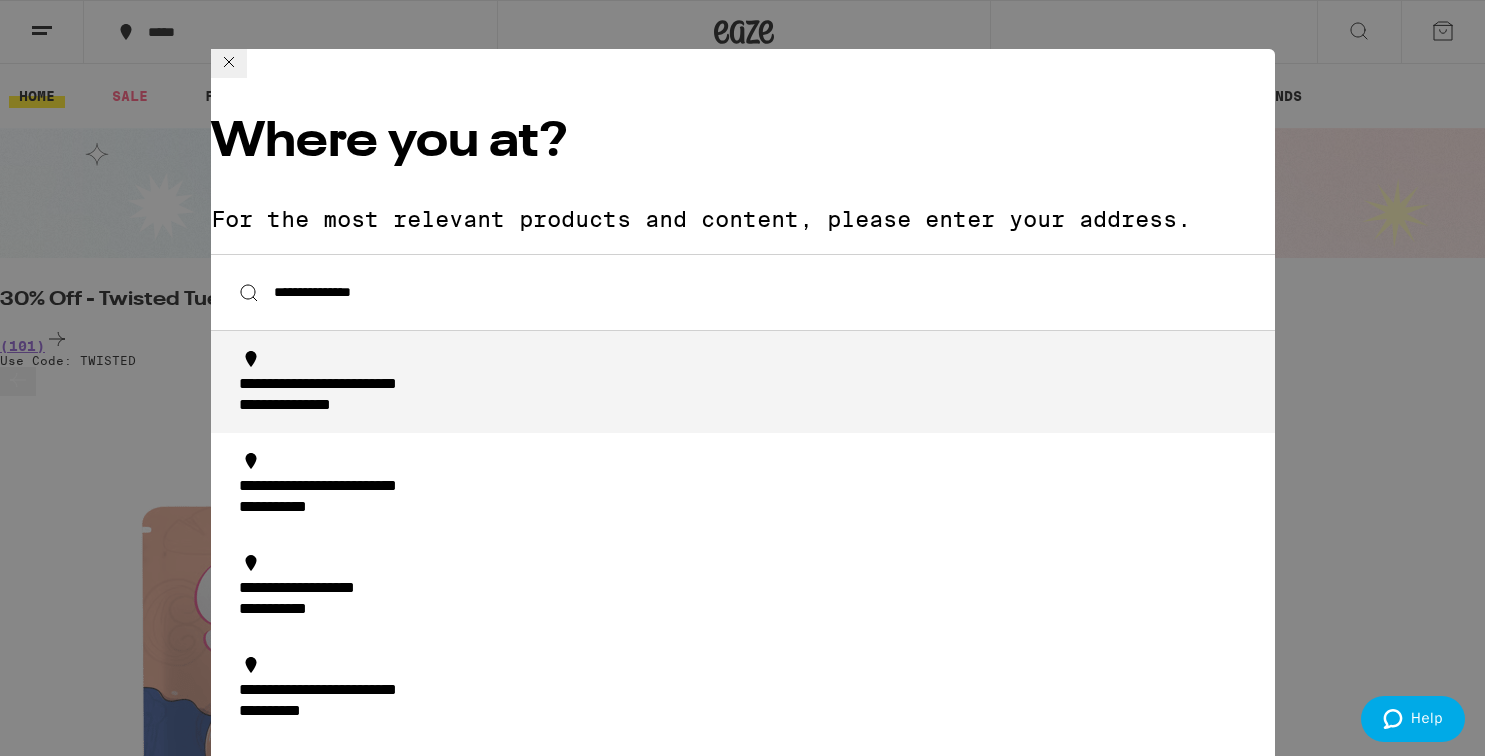click on "**********" at bounding box center [316, 406] 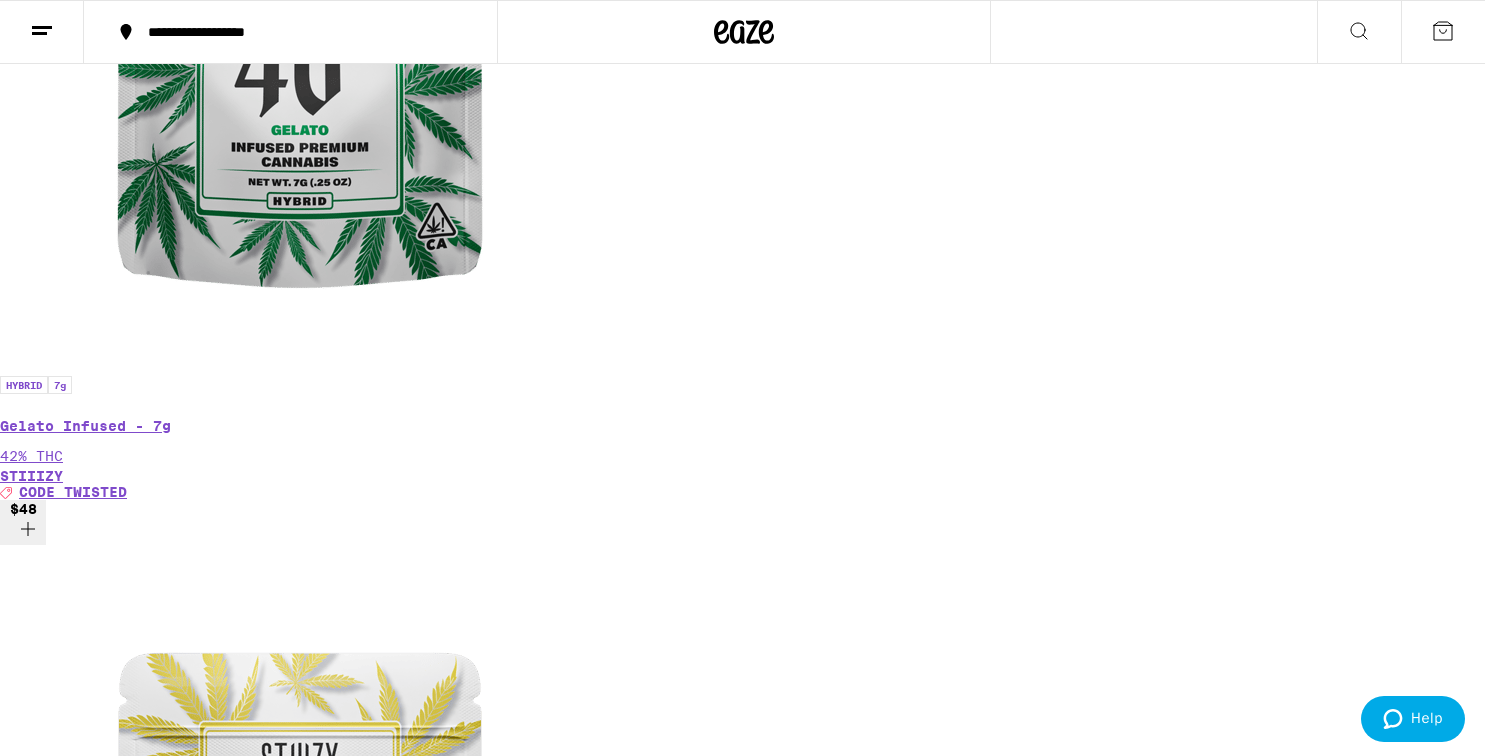 scroll, scrollTop: 1609, scrollLeft: 0, axis: vertical 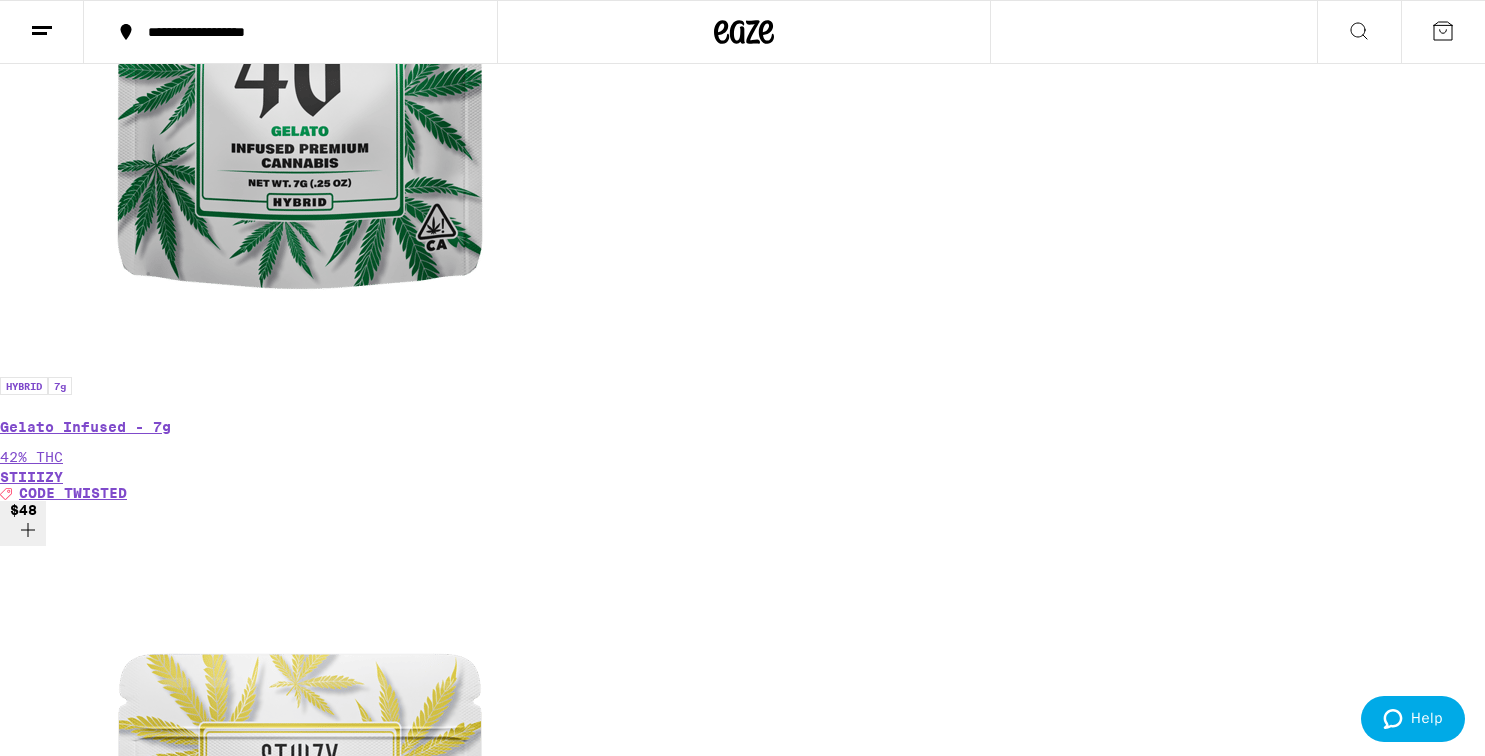 click 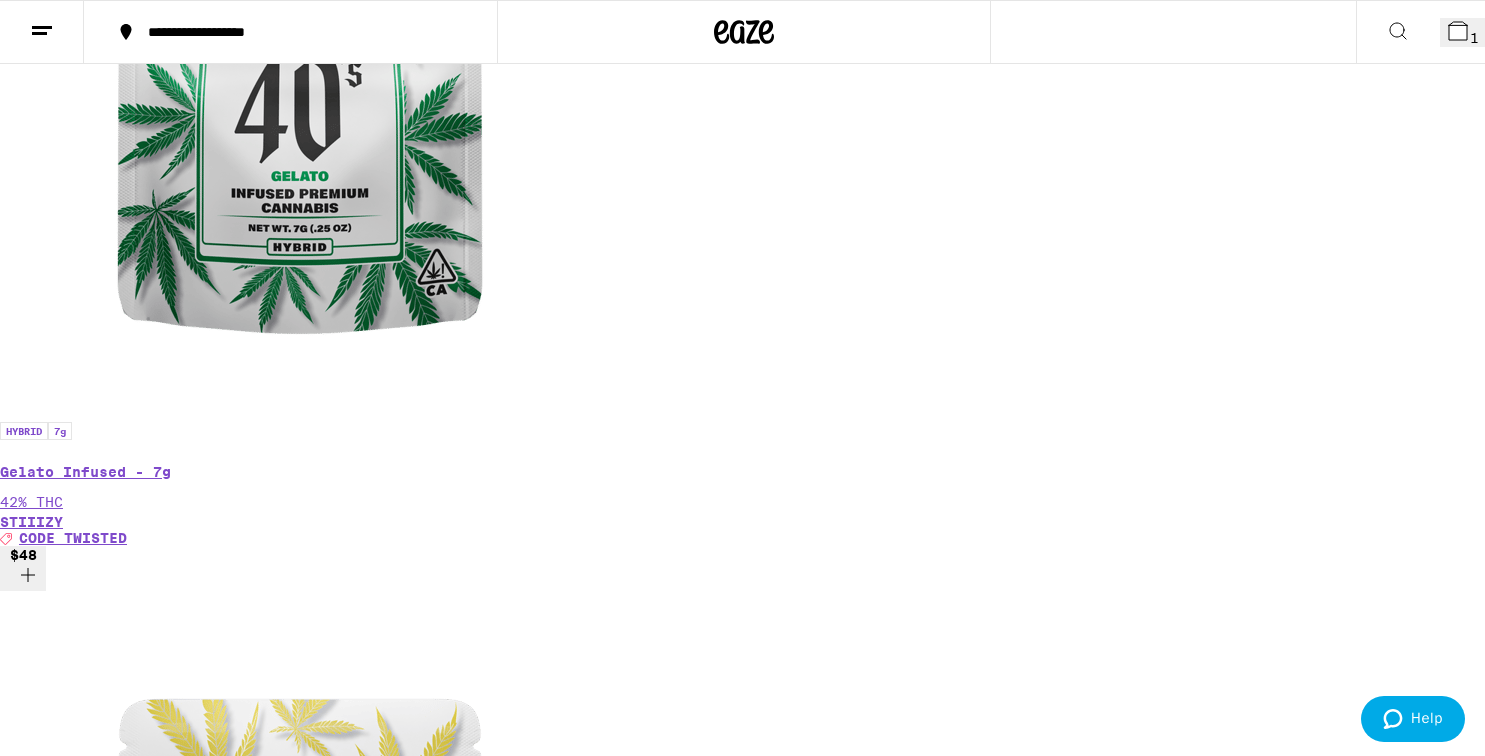 scroll, scrollTop: 1673, scrollLeft: 0, axis: vertical 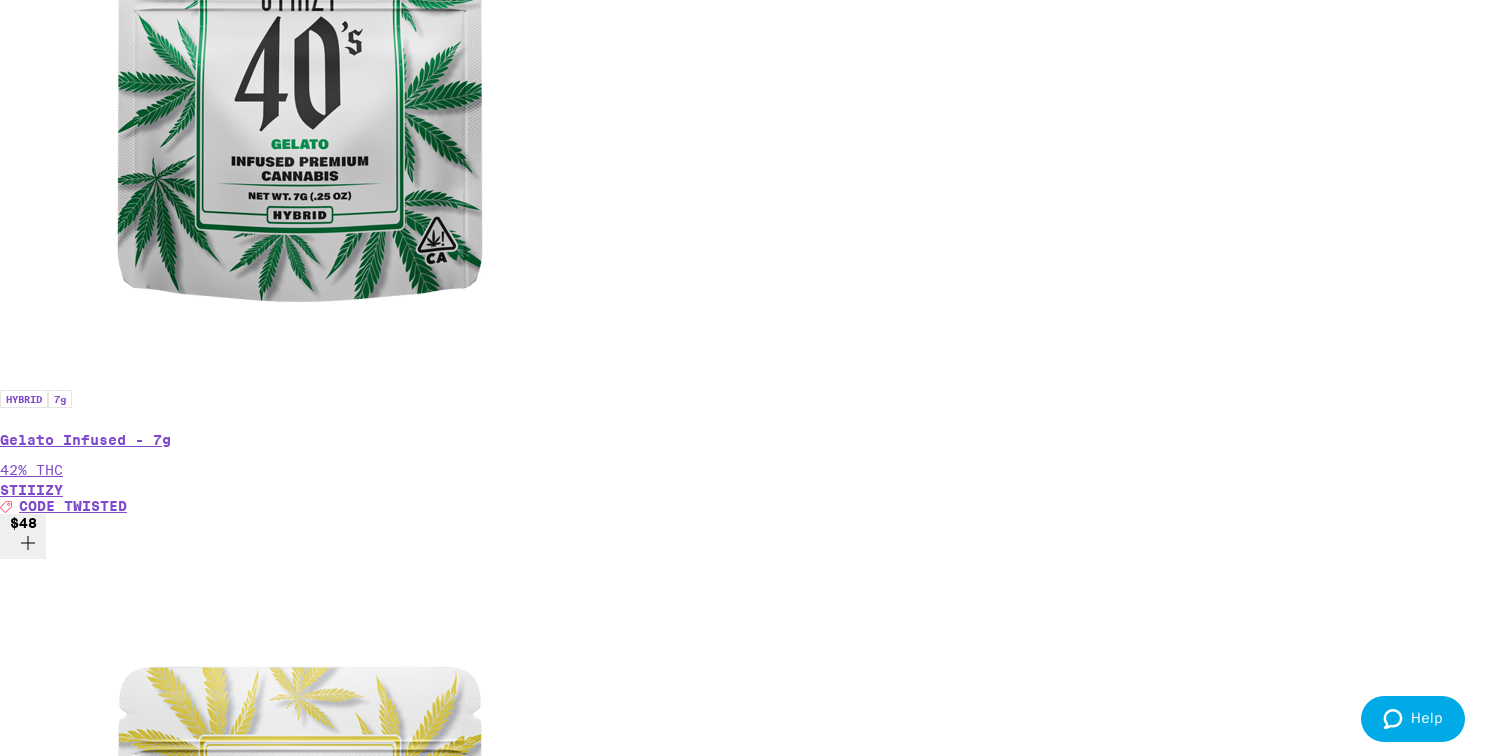 click 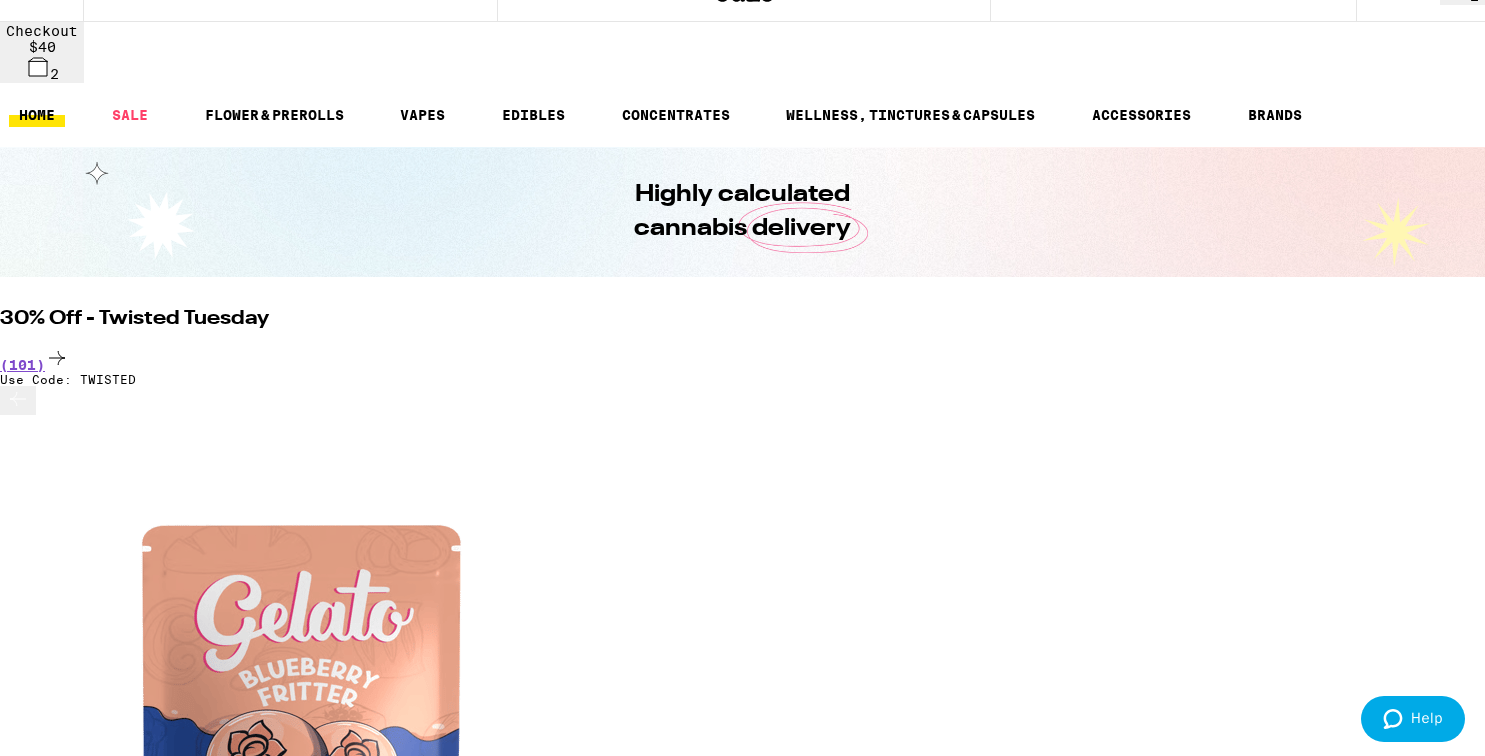 scroll, scrollTop: 0, scrollLeft: 0, axis: both 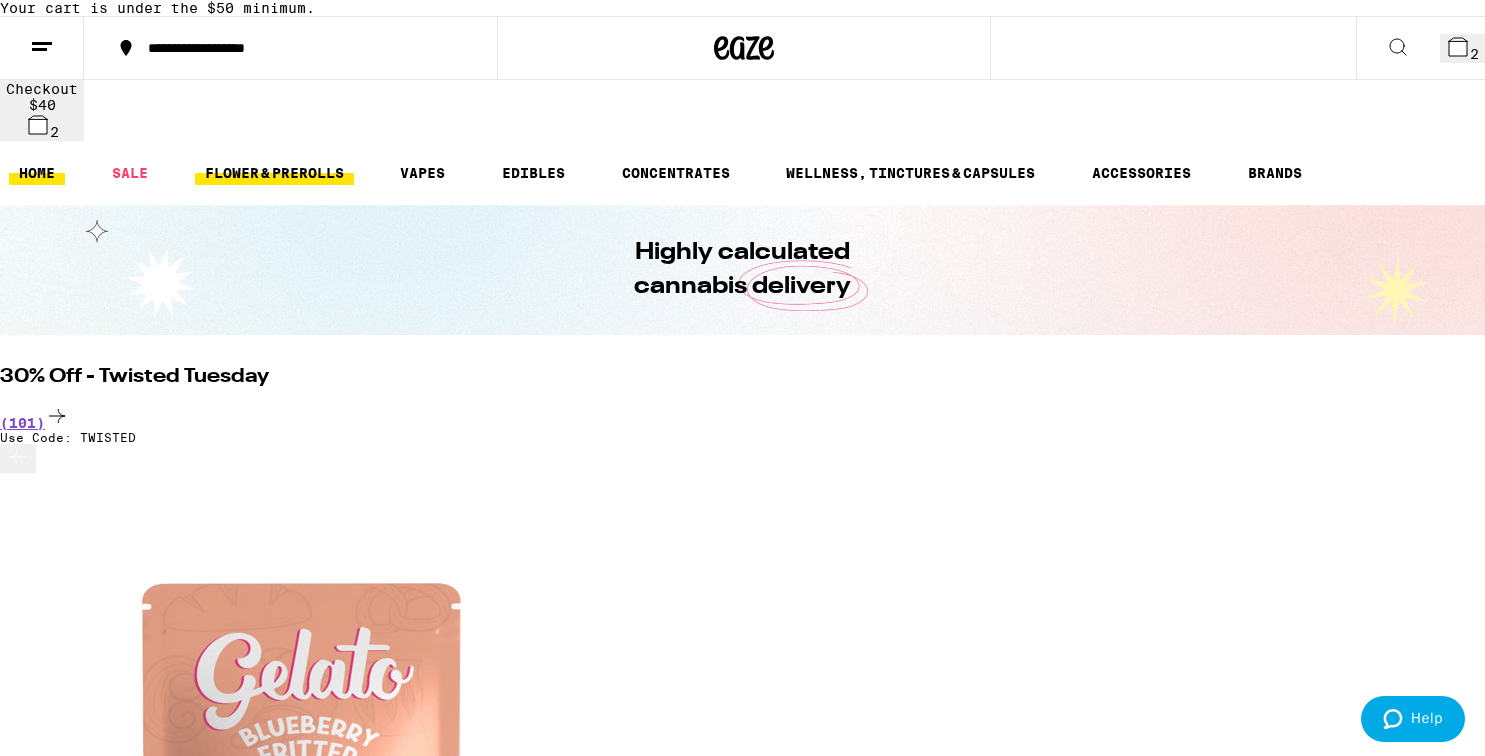 click on "FLOWER & PREROLLS" at bounding box center [274, 173] 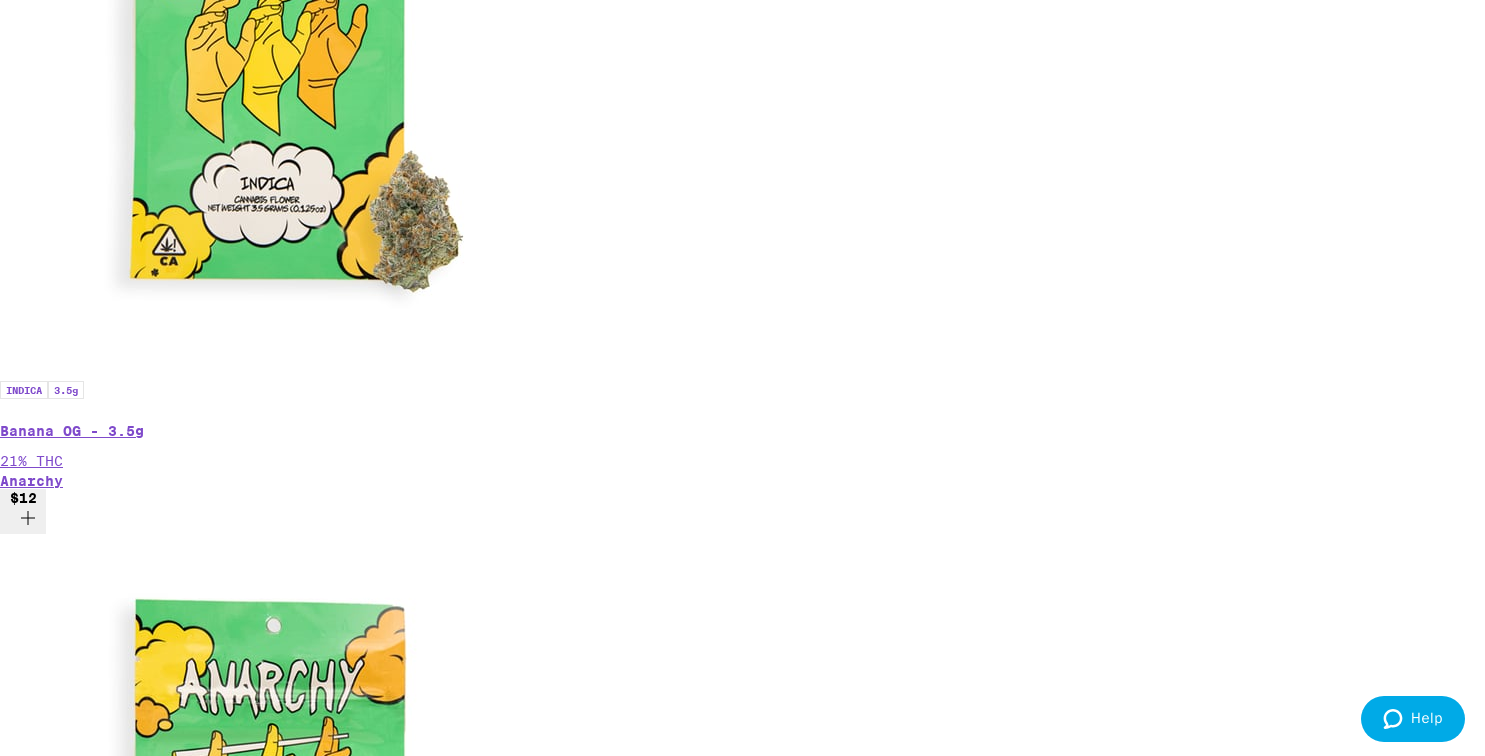 scroll, scrollTop: 1452, scrollLeft: 0, axis: vertical 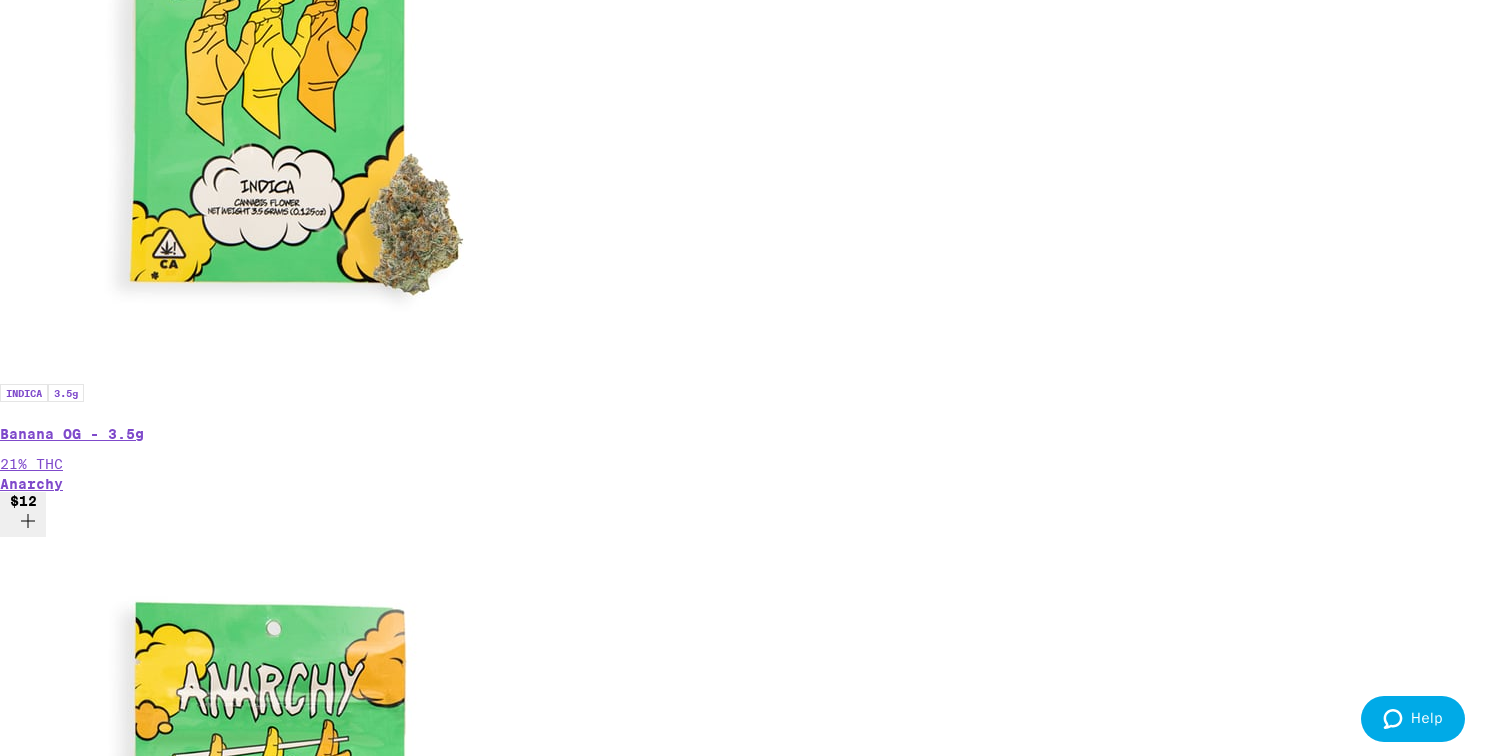 click on "(78)" at bounding box center (742, 24861) 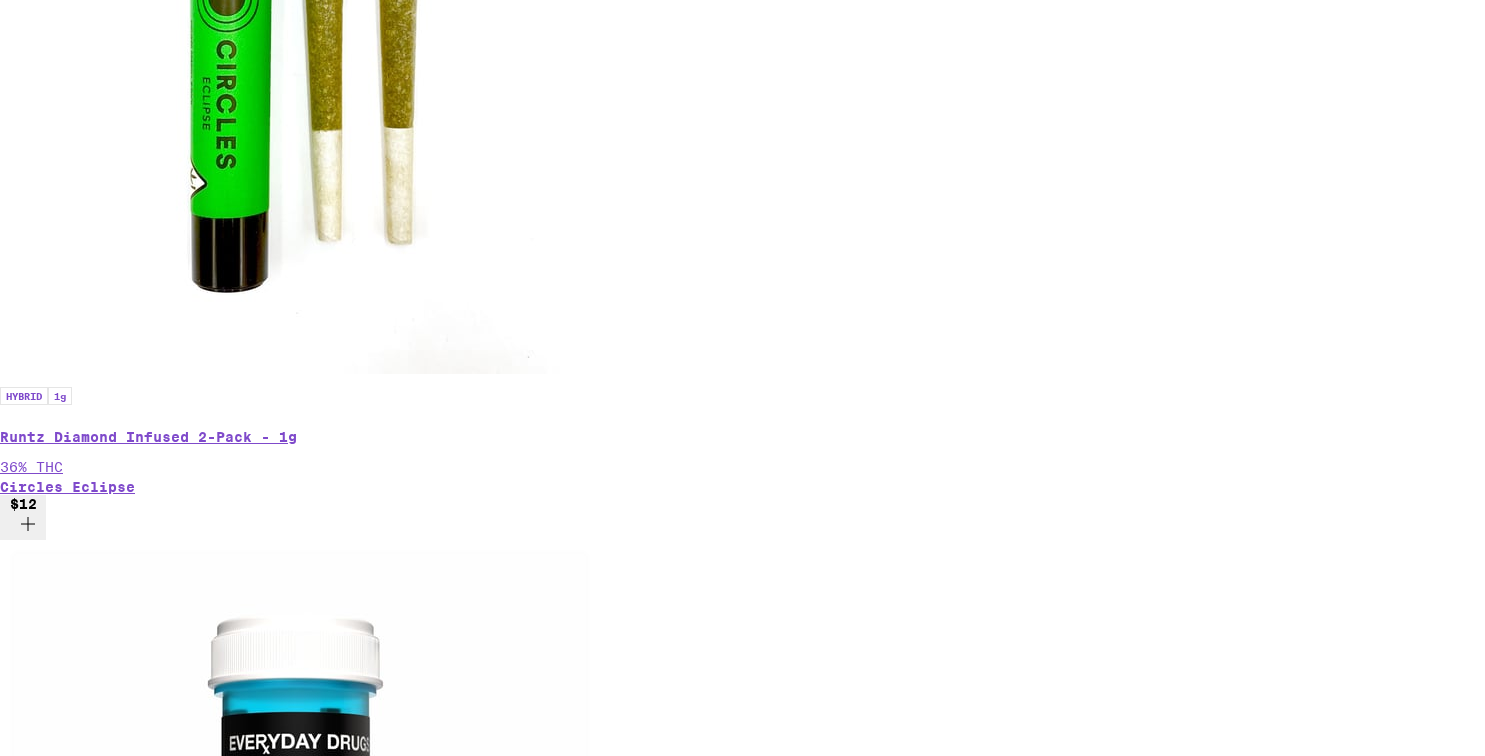 scroll, scrollTop: 0, scrollLeft: 0, axis: both 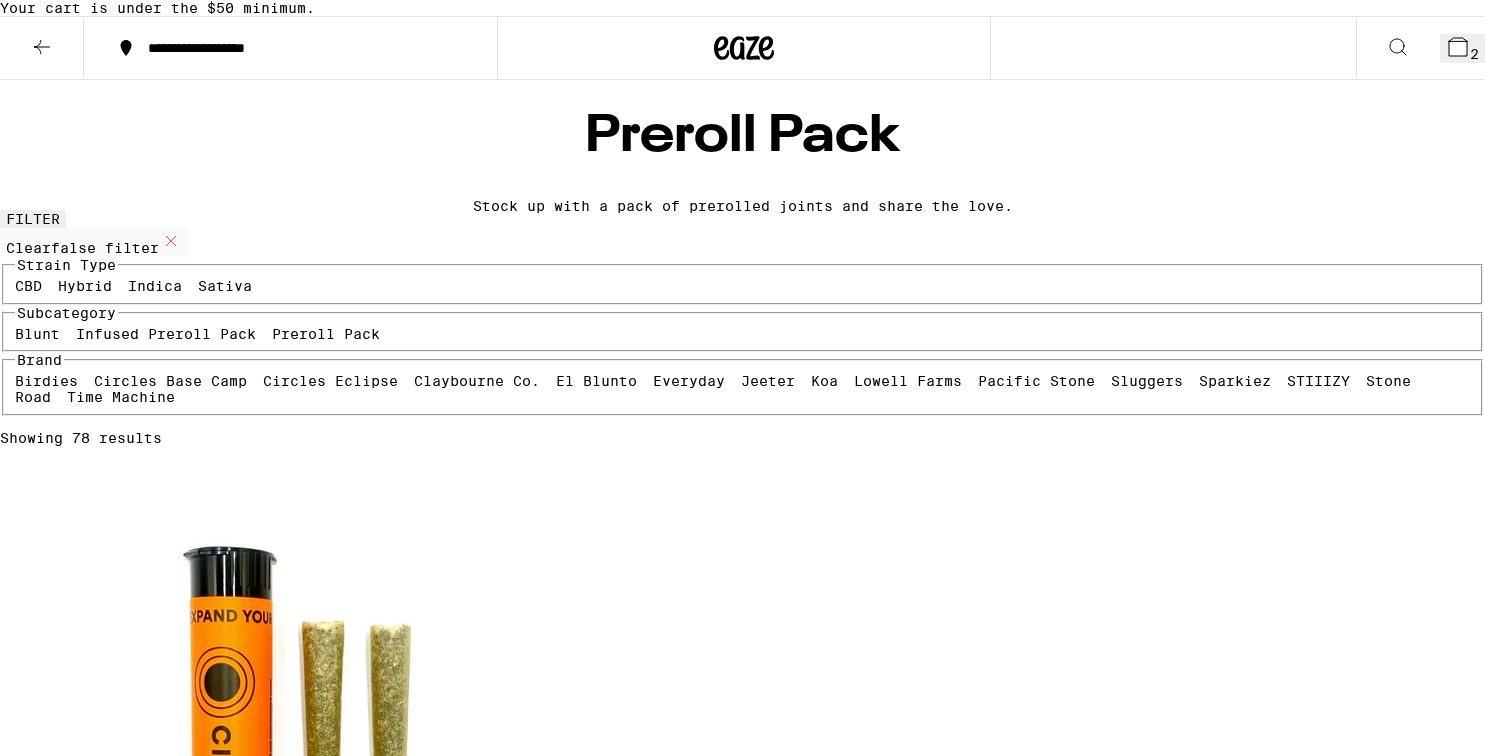 click on "Showing 78 results" at bounding box center [742, 438] 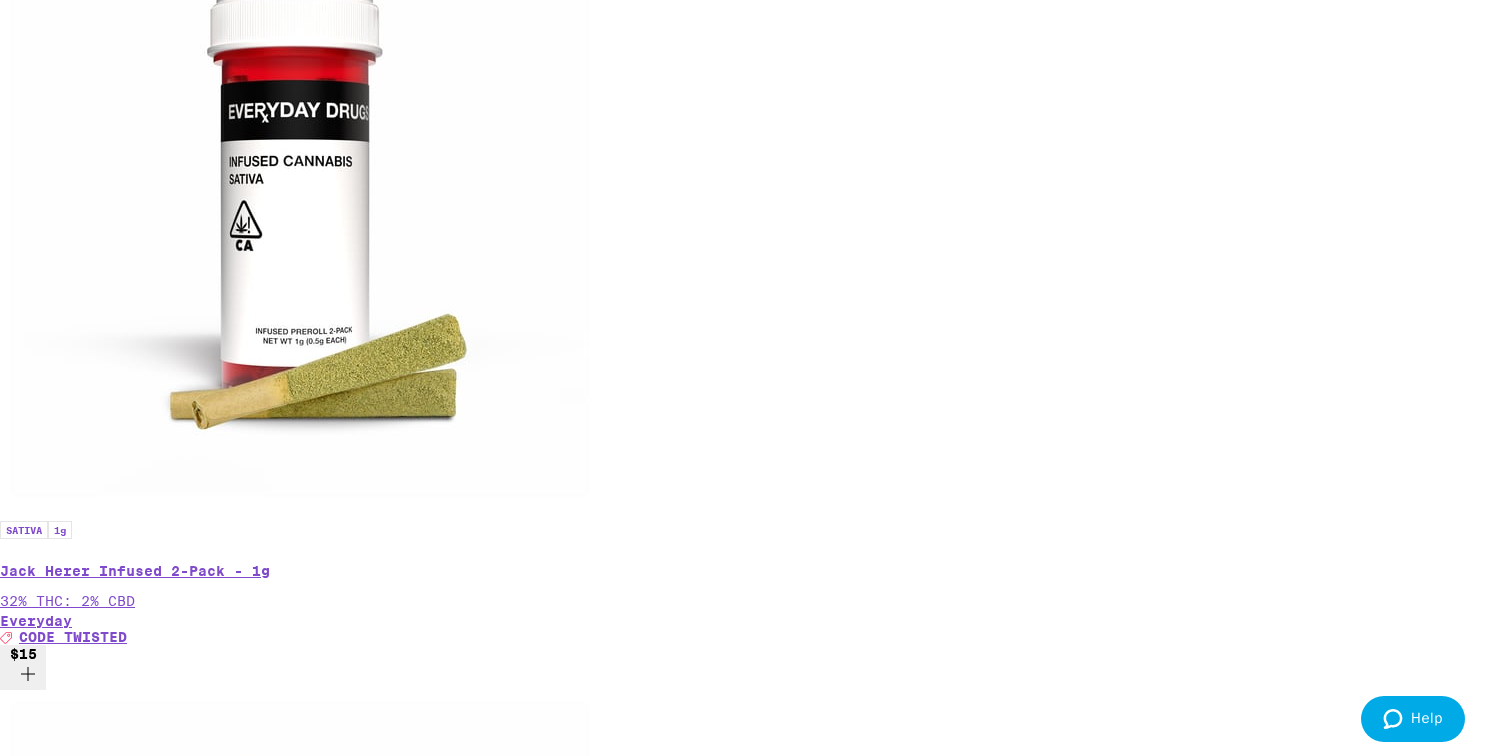 scroll, scrollTop: 2857, scrollLeft: 0, axis: vertical 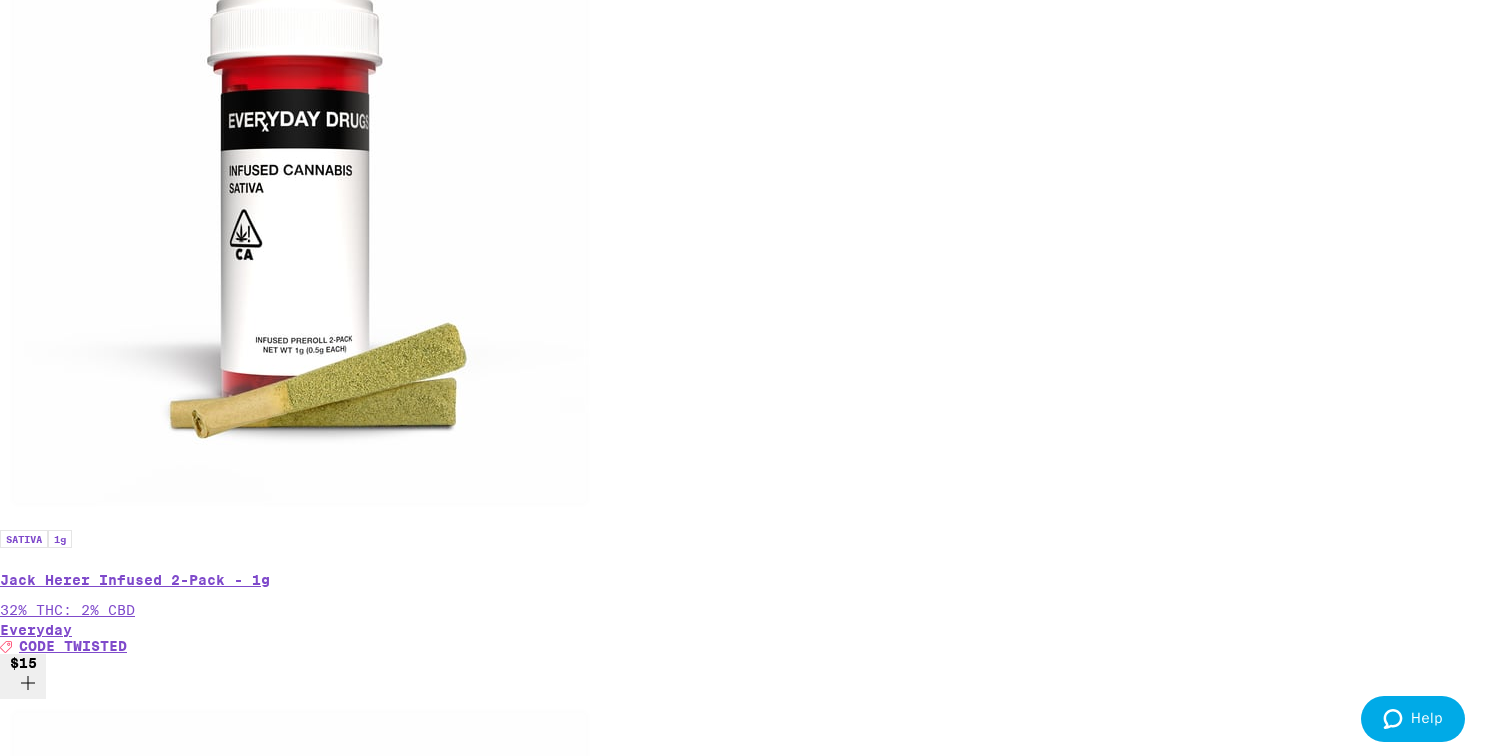 click 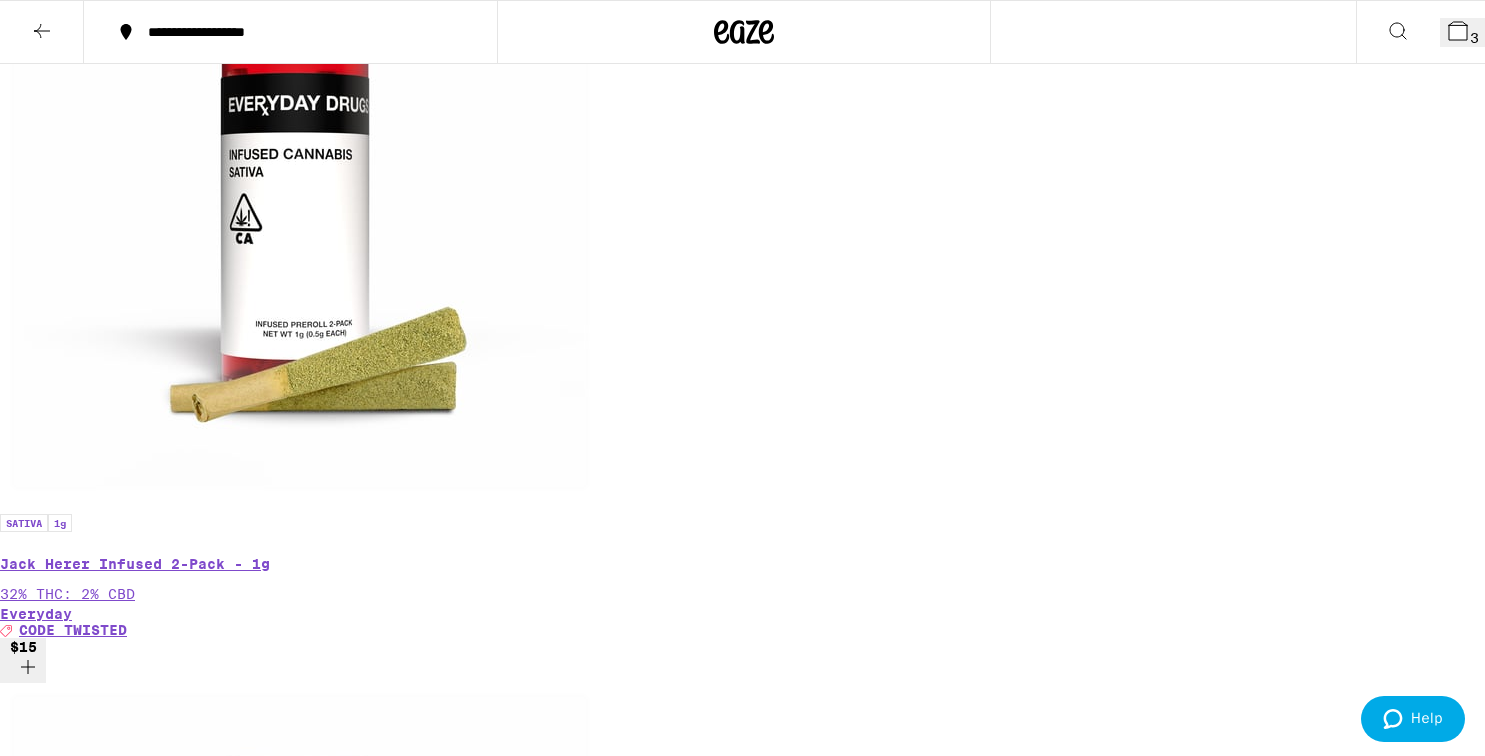 scroll, scrollTop: 2793, scrollLeft: 0, axis: vertical 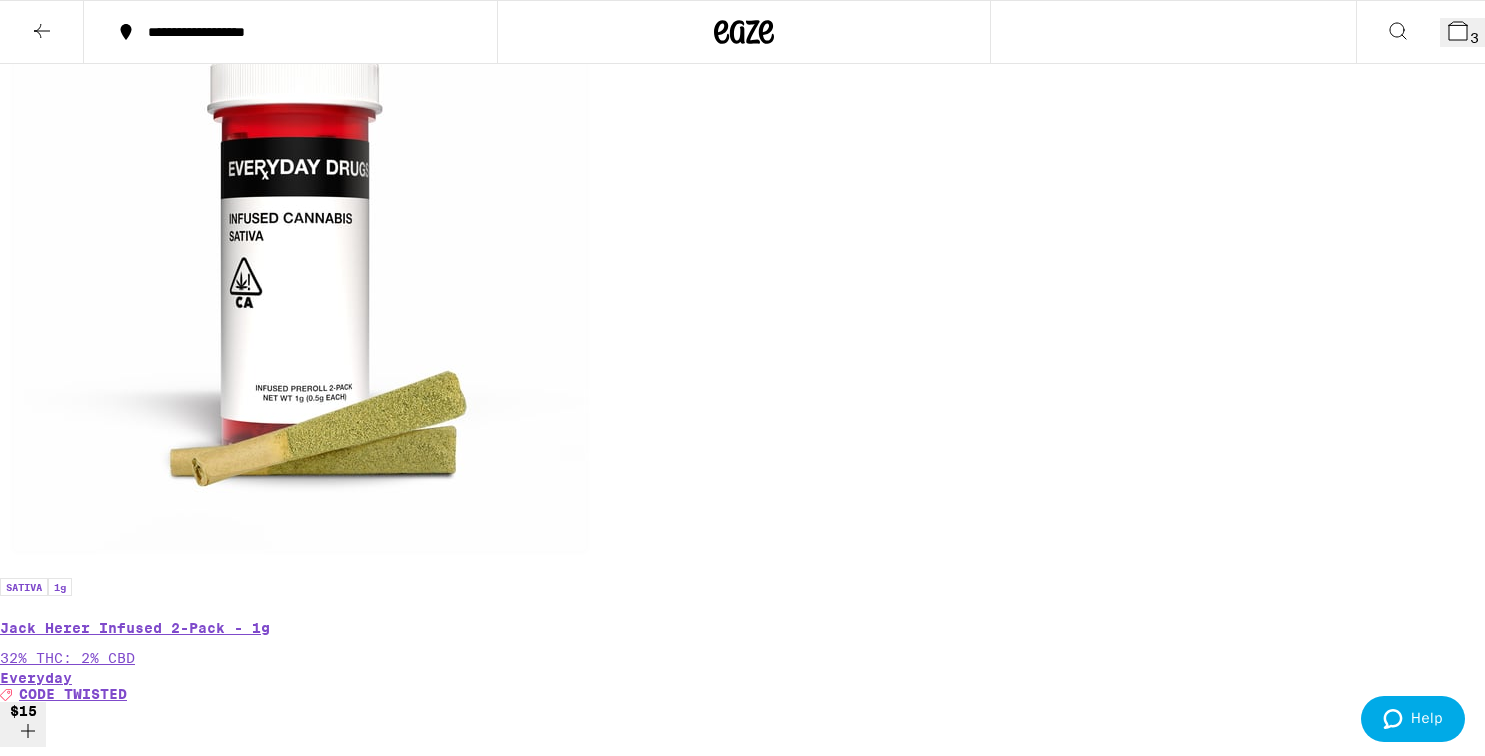 click 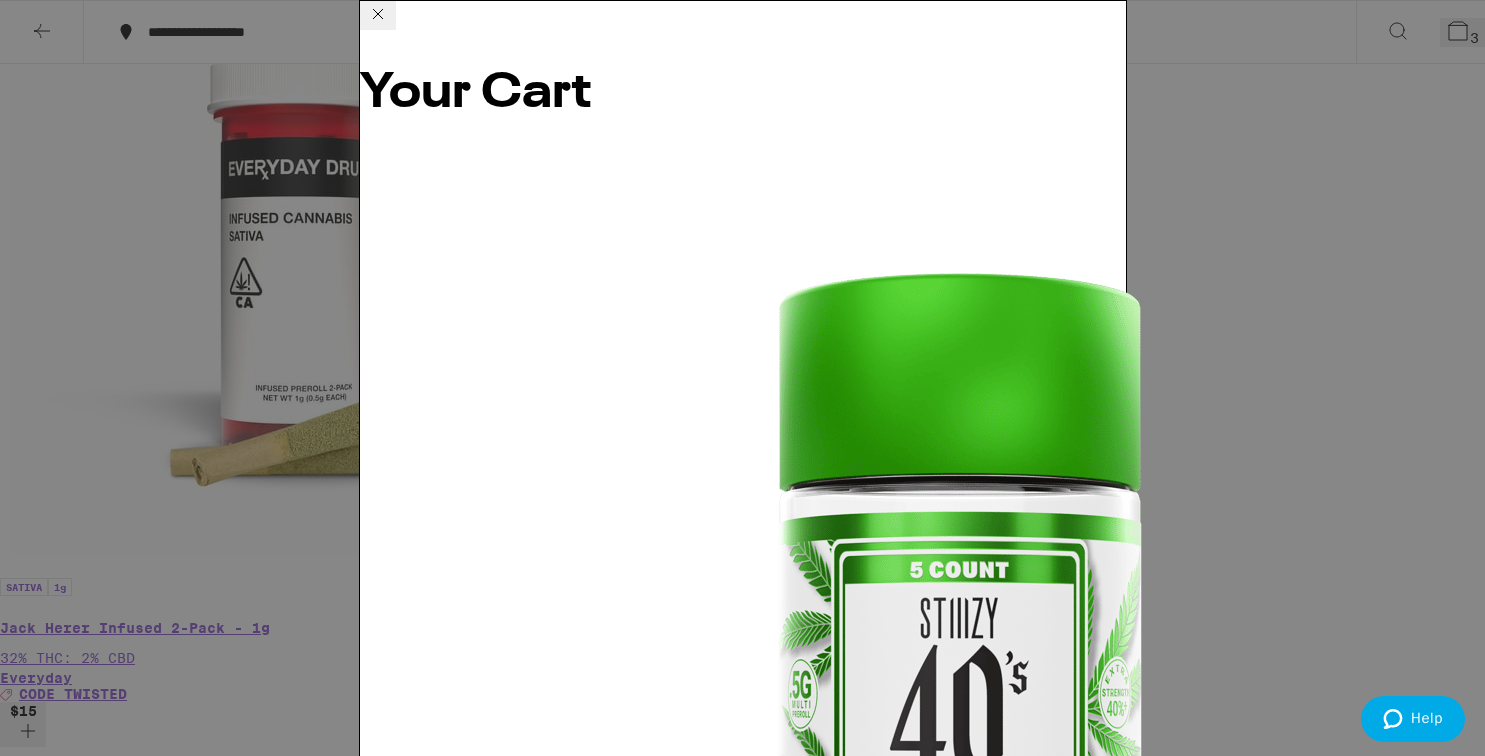 click on "Apply Promo" at bounding box center [415, 2713] 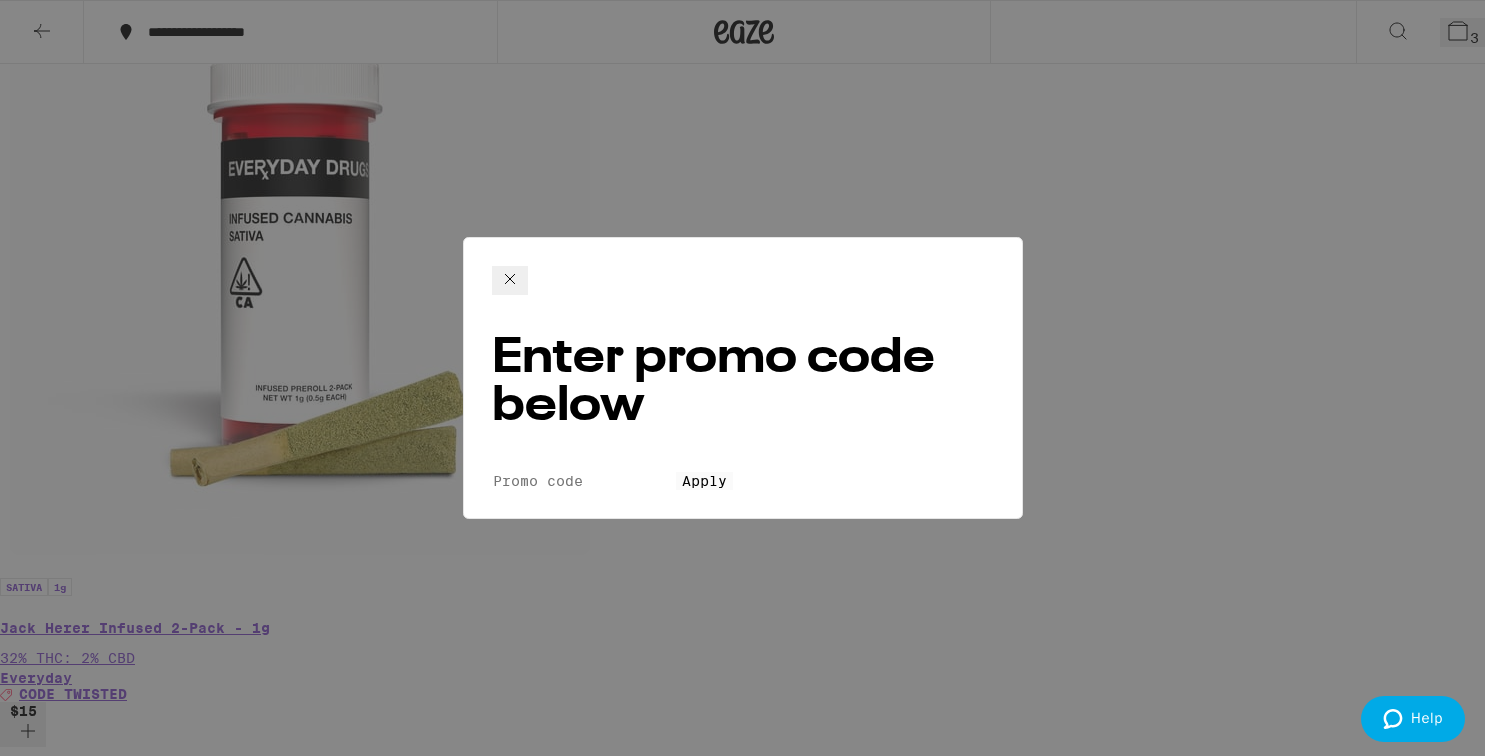 click on "Promo Code" at bounding box center [584, 481] 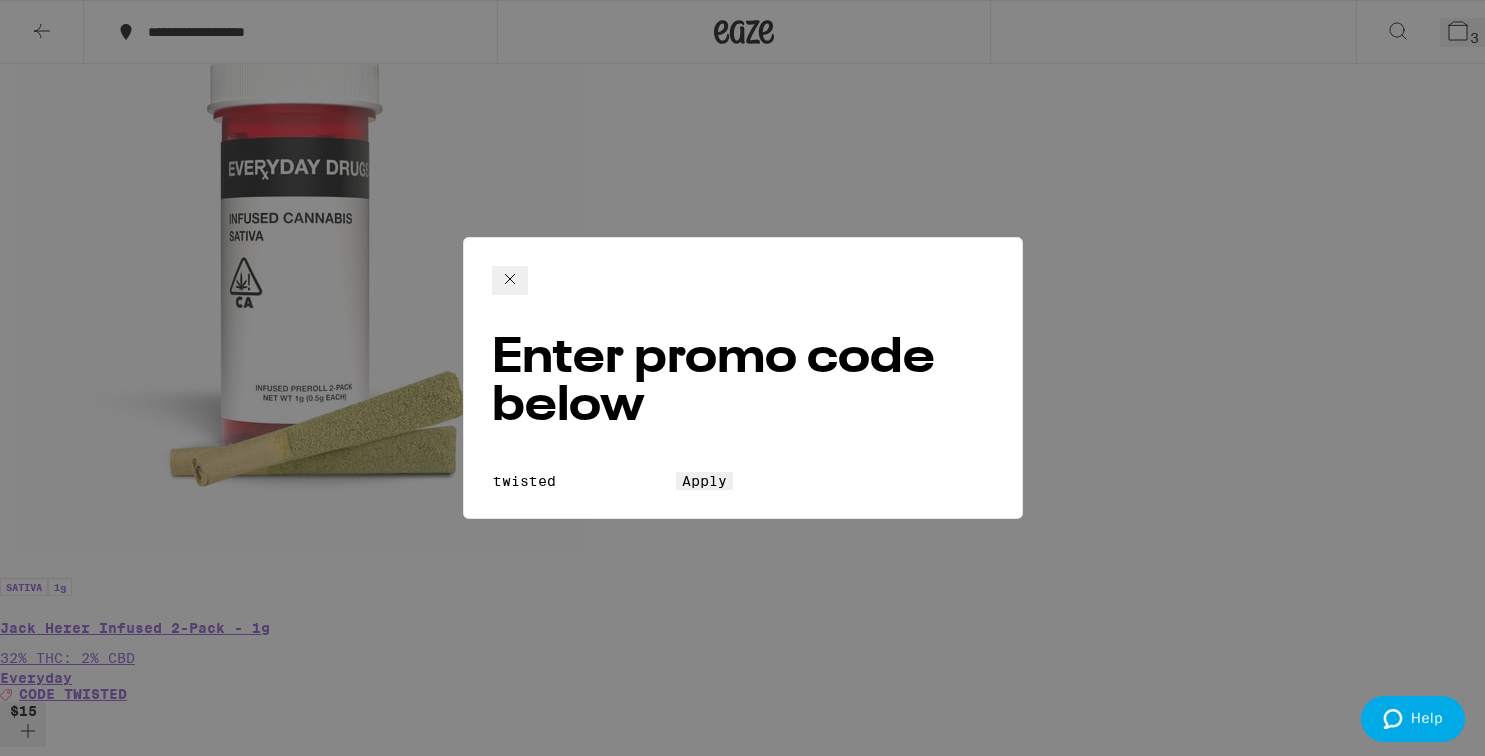 type on "twisted" 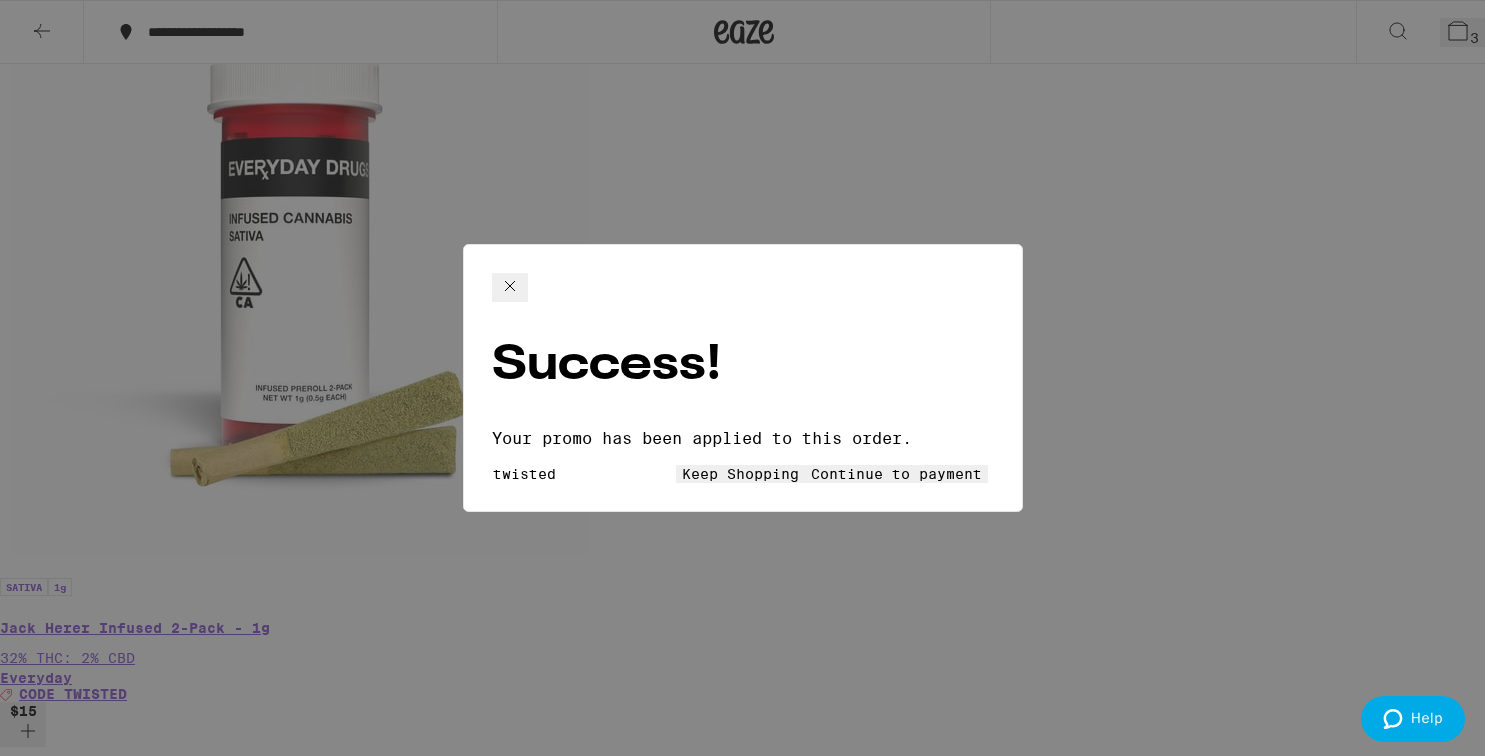 click on "Continue to payment" at bounding box center (896, 474) 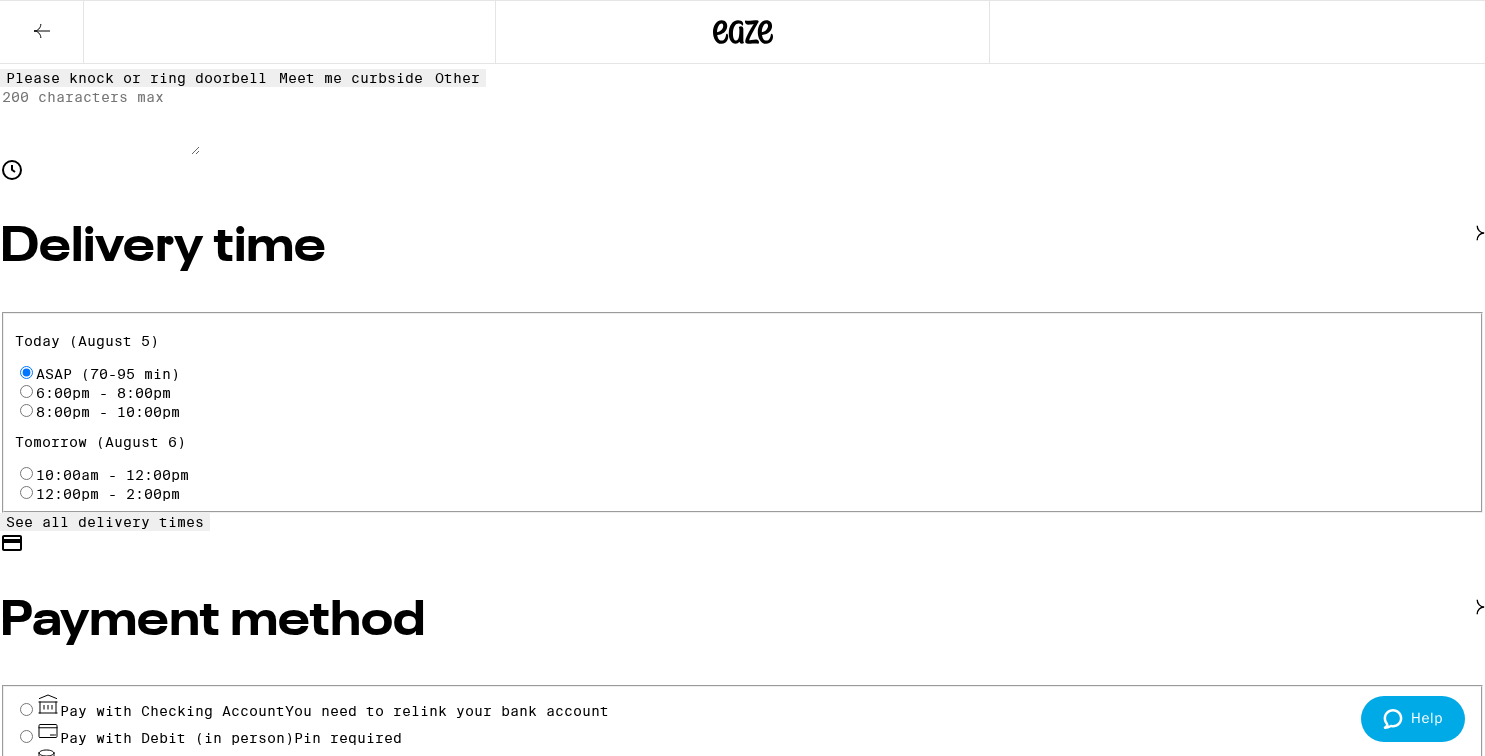 scroll, scrollTop: 475, scrollLeft: 0, axis: vertical 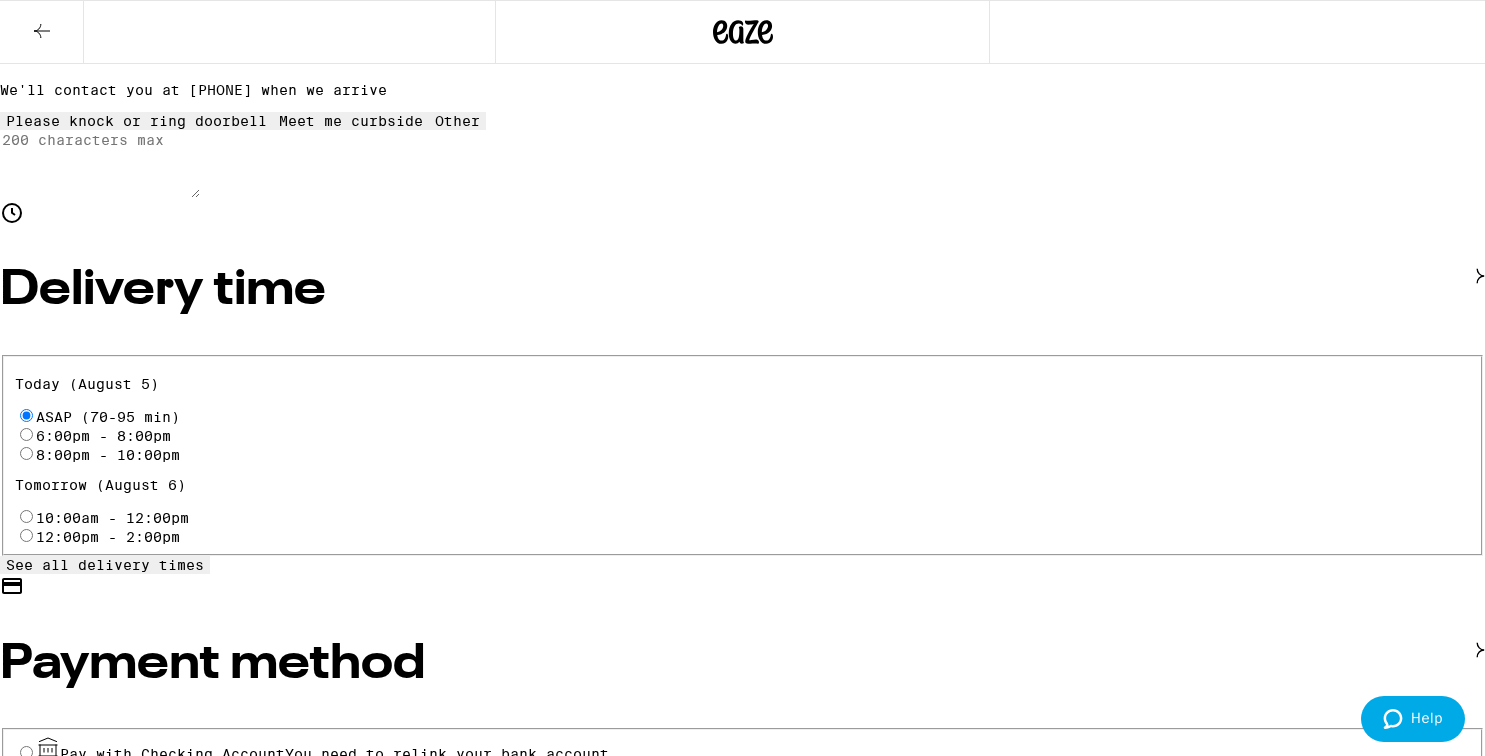click on "Pay with Debit (in person)" at bounding box center (177, 781) 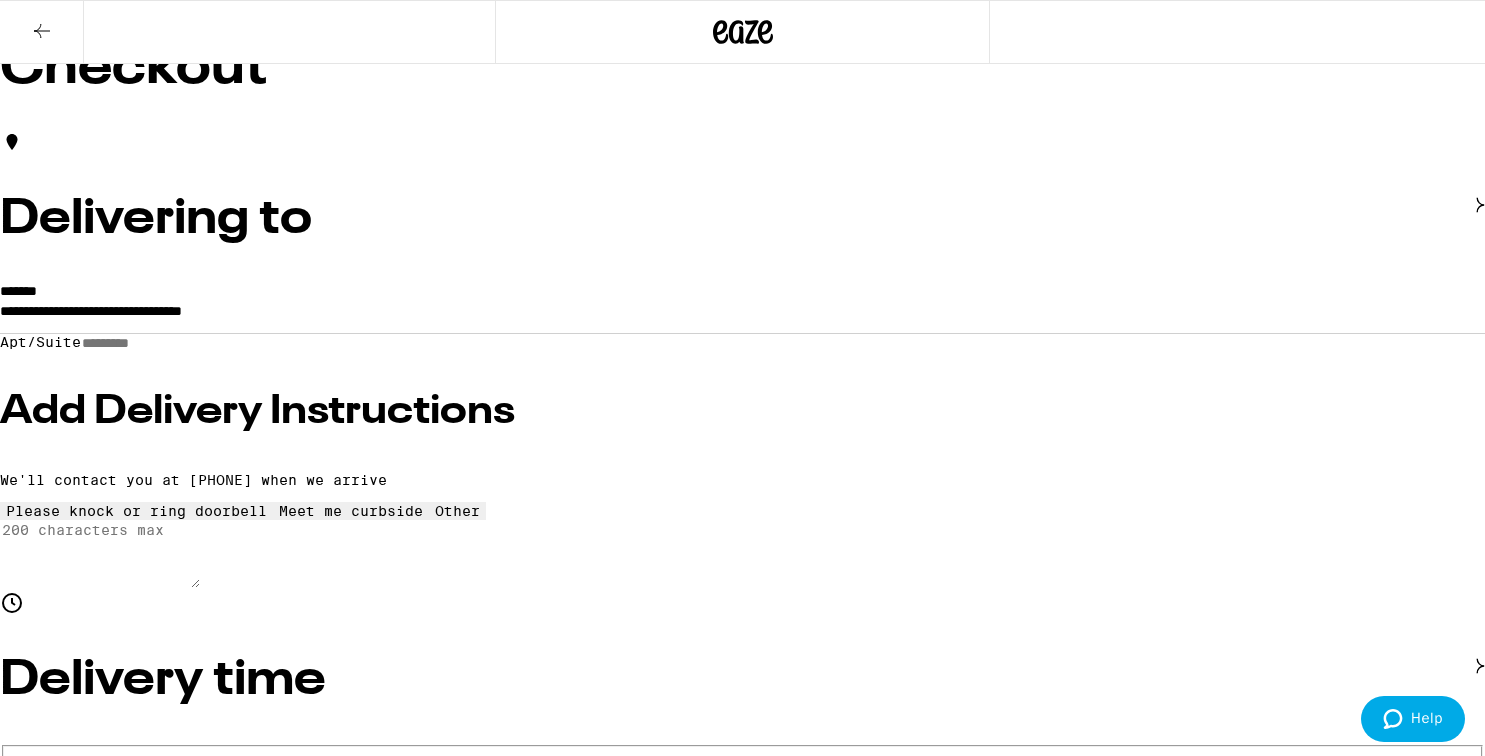 scroll, scrollTop: 101, scrollLeft: 0, axis: vertical 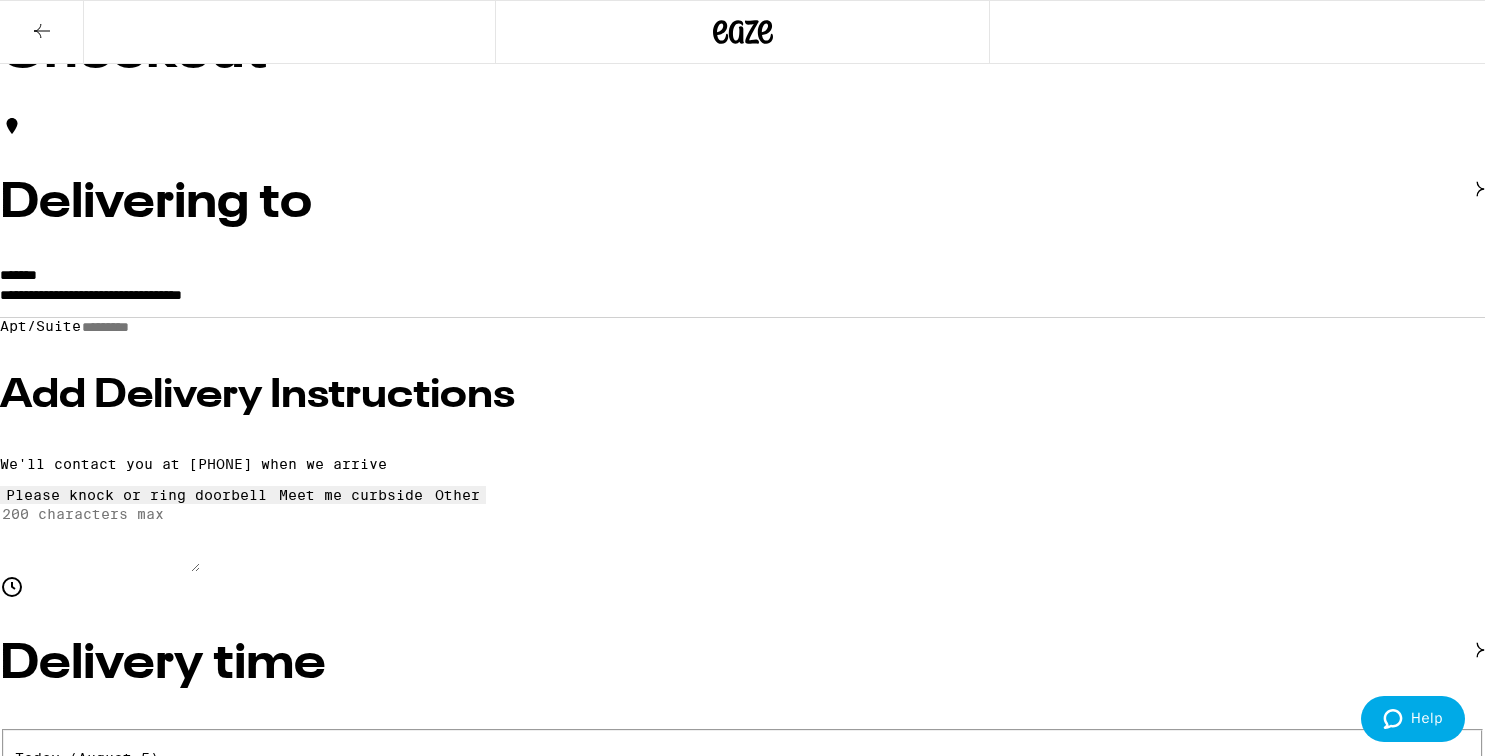 click on "Place Order" at bounding box center (55, 5493) 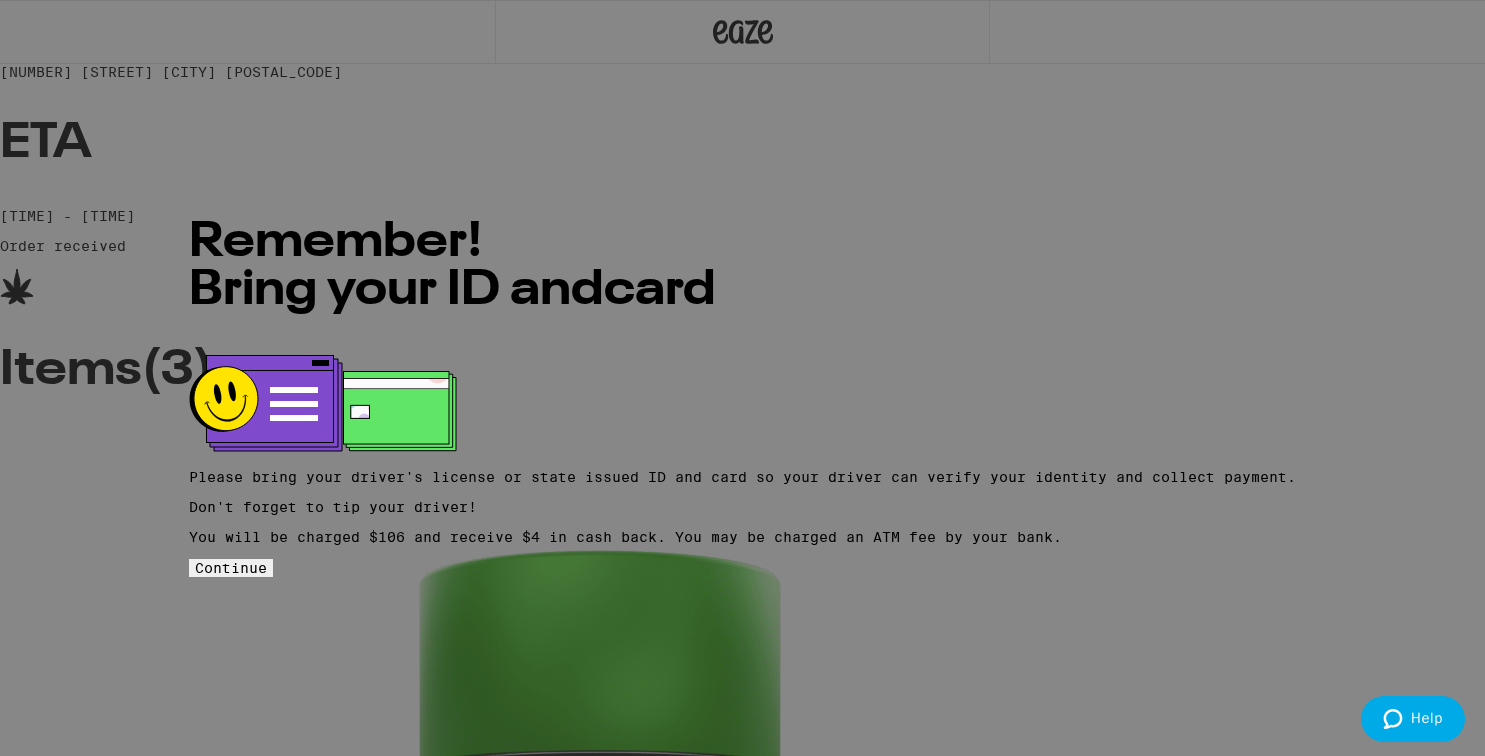 click on "Continue" at bounding box center [231, 568] 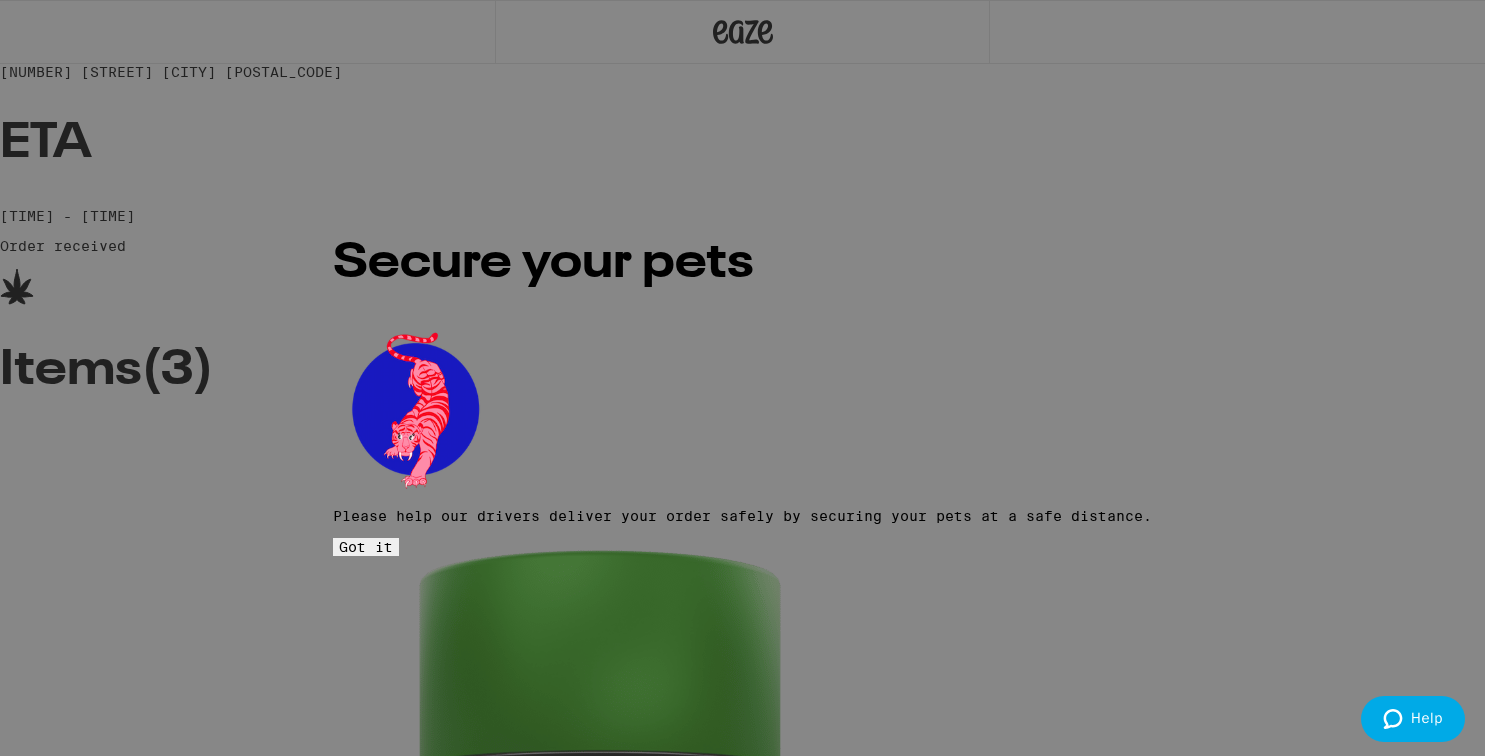 click on "Got it" at bounding box center (366, 547) 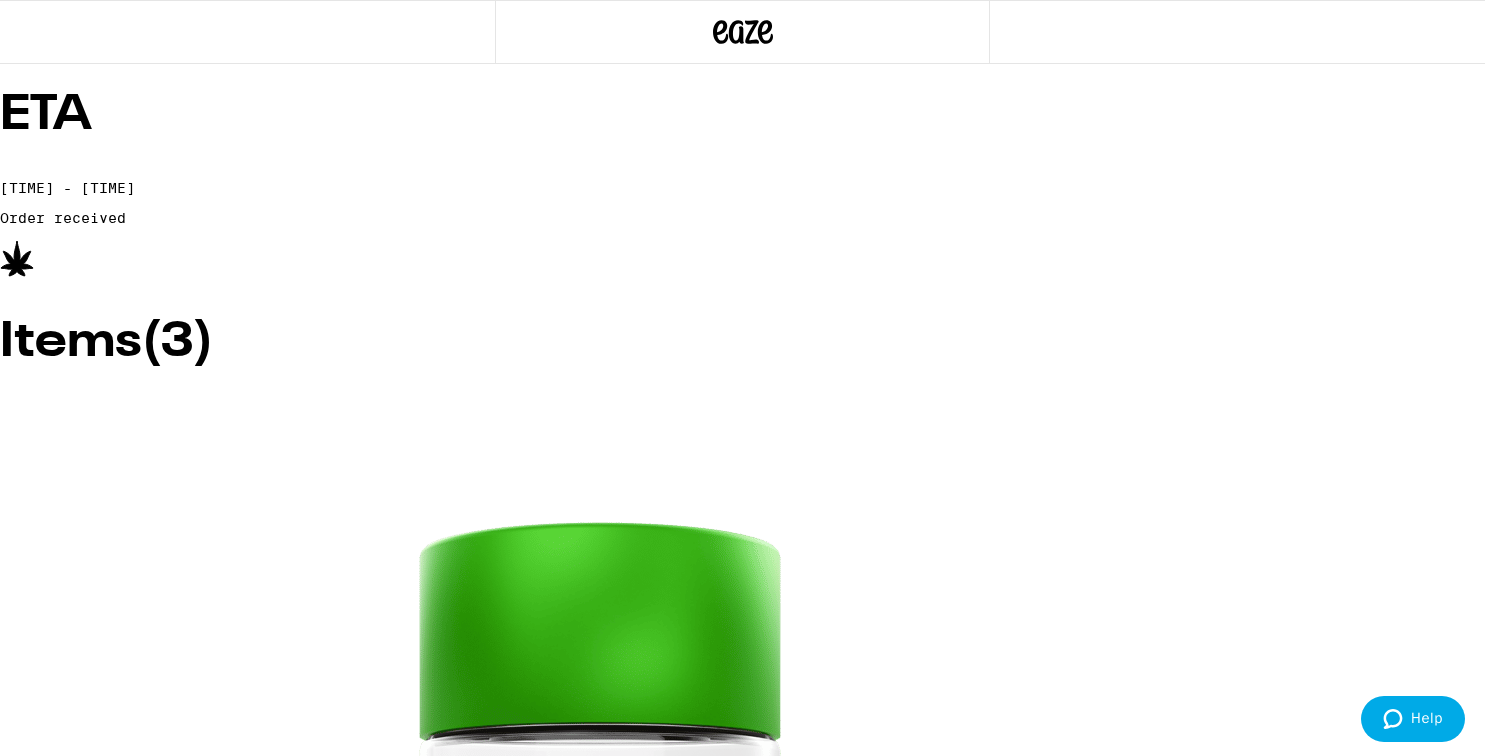 scroll, scrollTop: 0, scrollLeft: 0, axis: both 